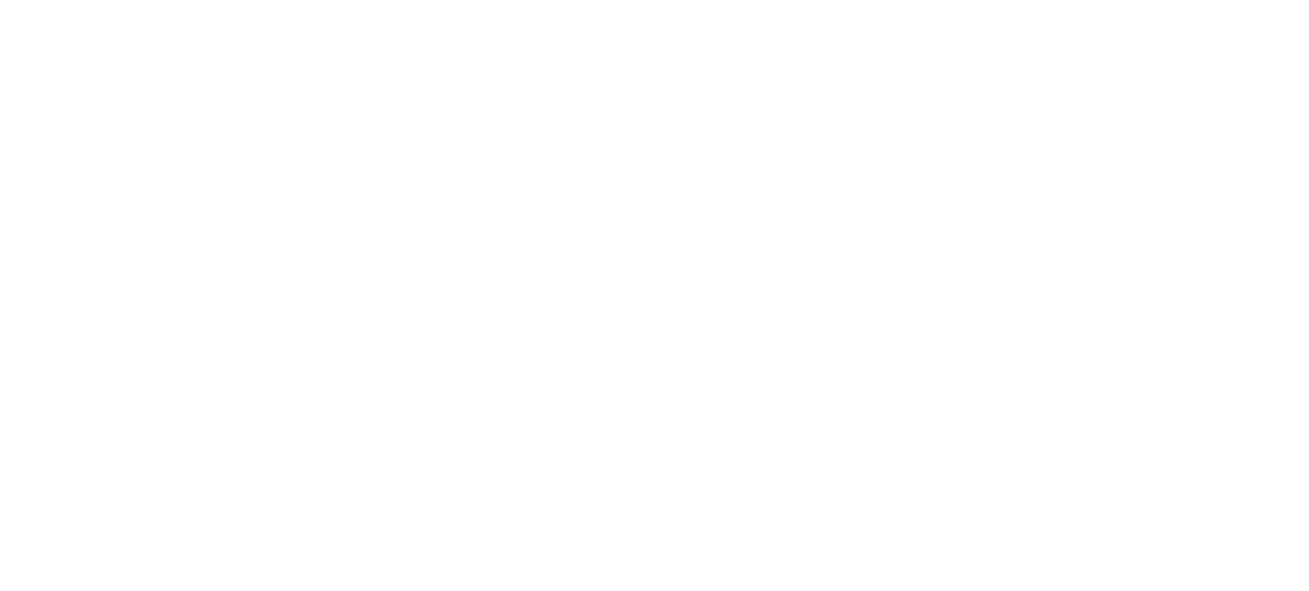 scroll, scrollTop: 0, scrollLeft: 0, axis: both 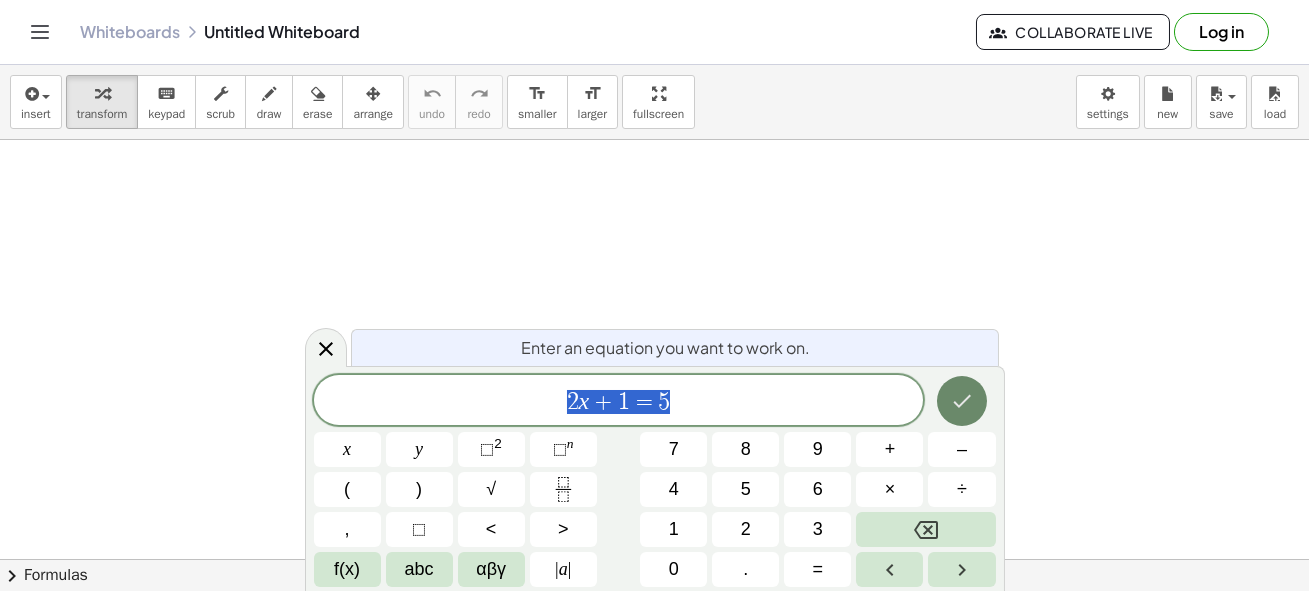 click 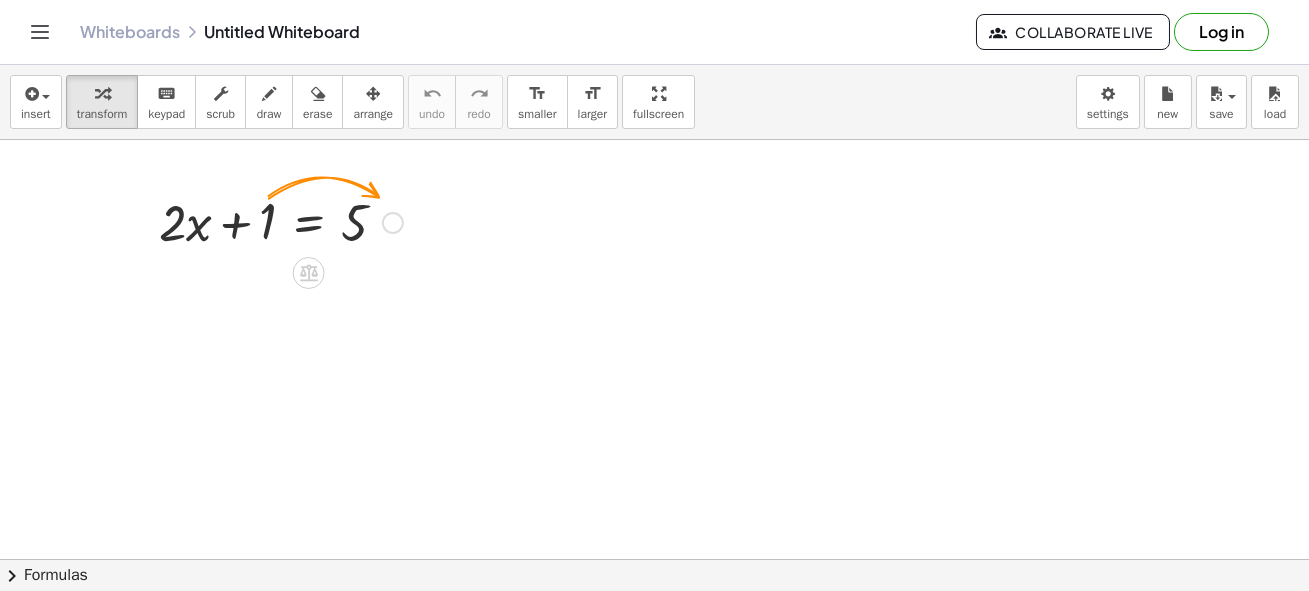click at bounding box center [393, 223] 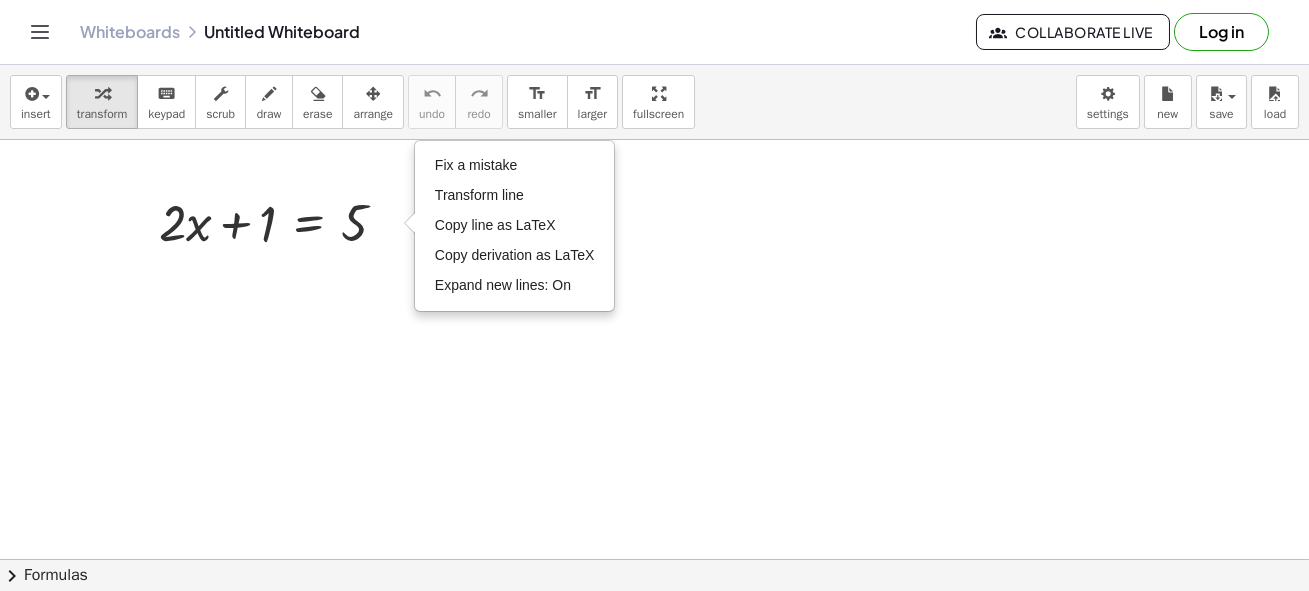 click at bounding box center [654, 625] 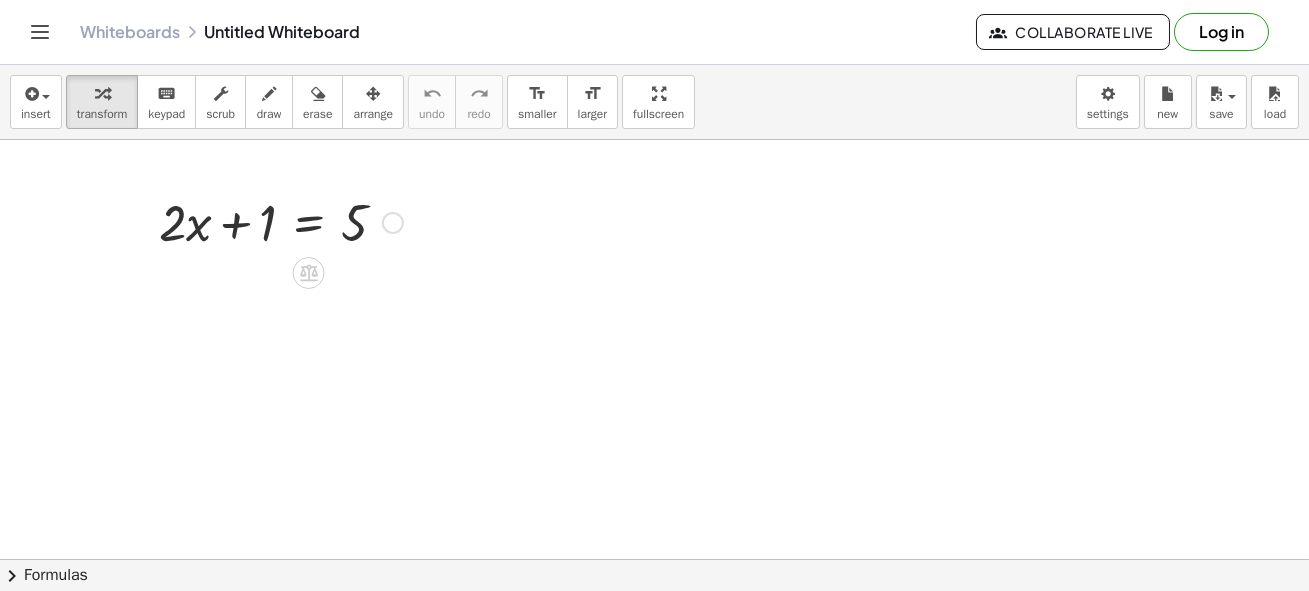 click at bounding box center (281, 221) 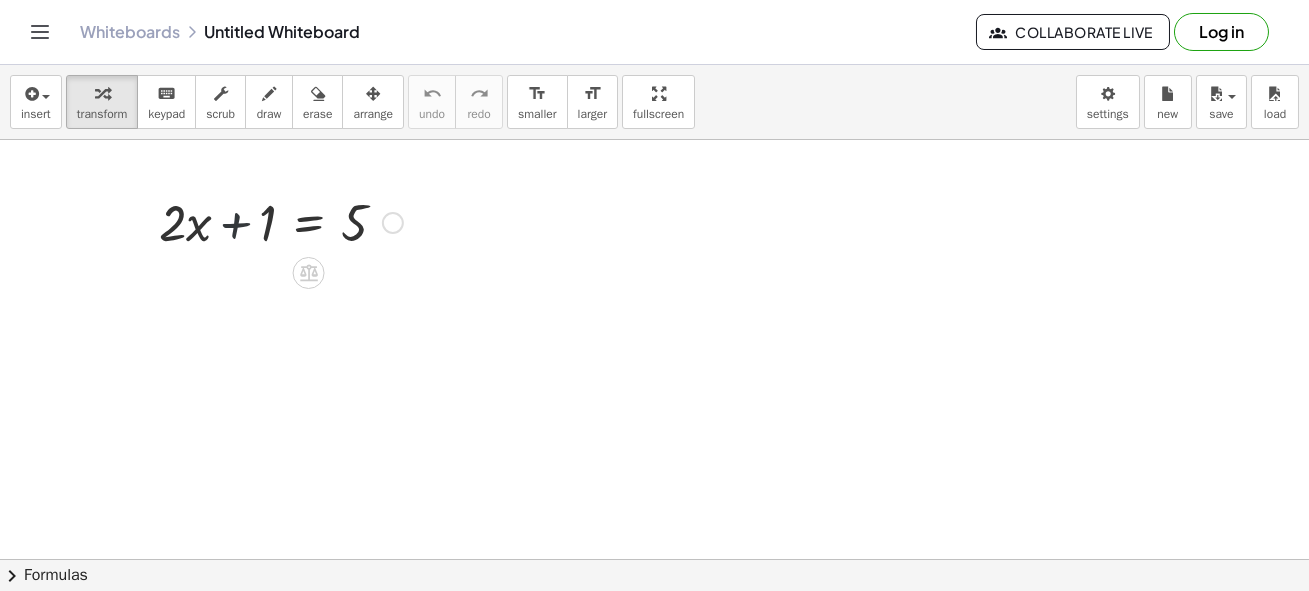 click at bounding box center (281, 221) 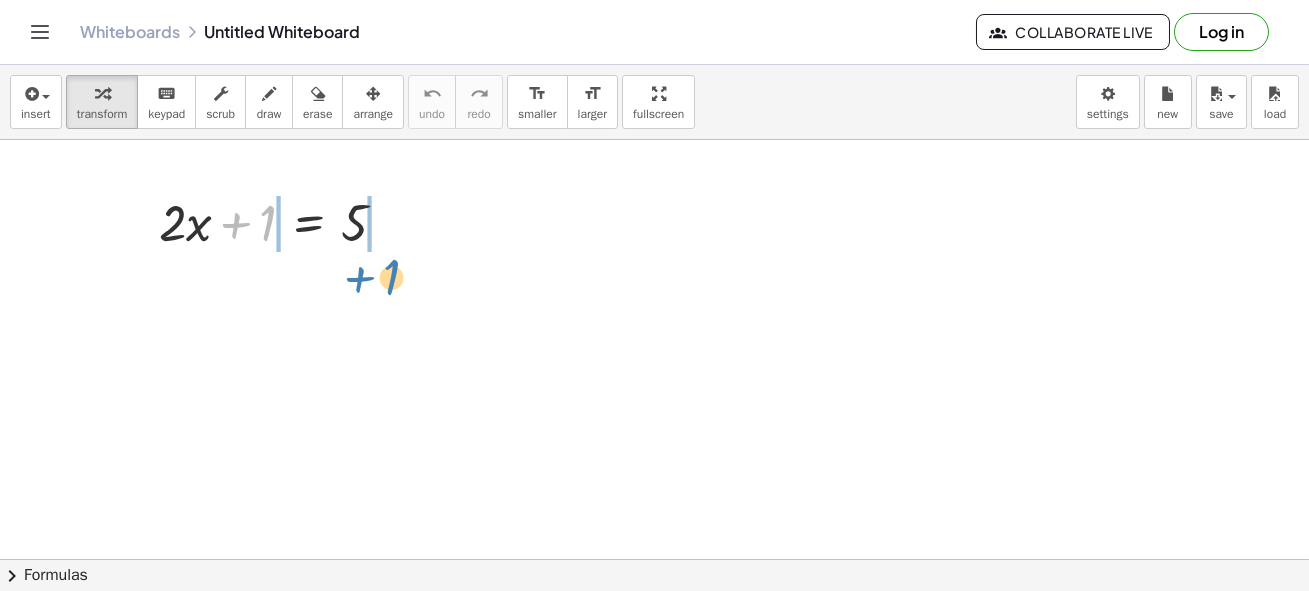 drag, startPoint x: 236, startPoint y: 229, endPoint x: 380, endPoint y: 263, distance: 147.95946 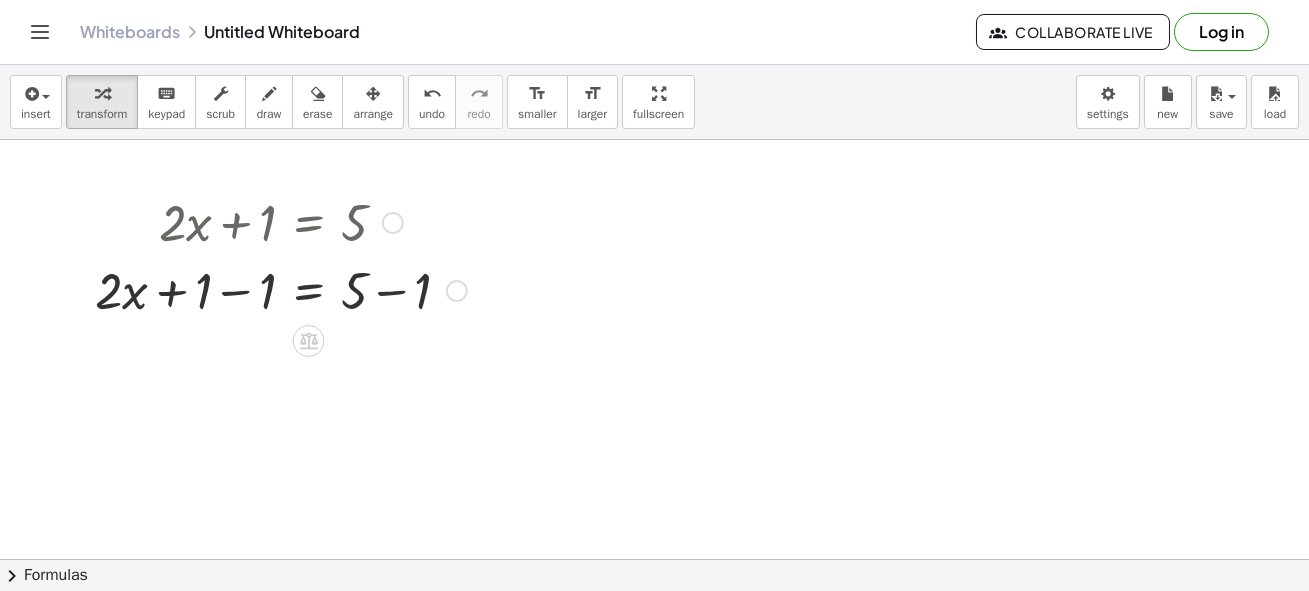 click at bounding box center [281, 289] 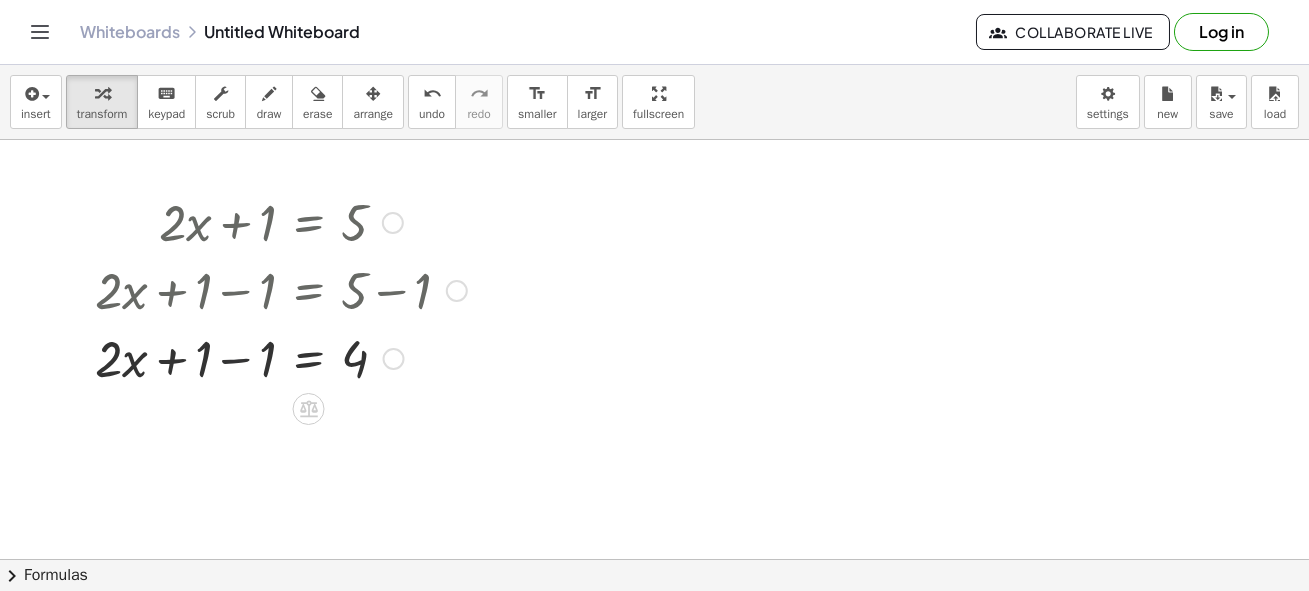 click at bounding box center (281, 357) 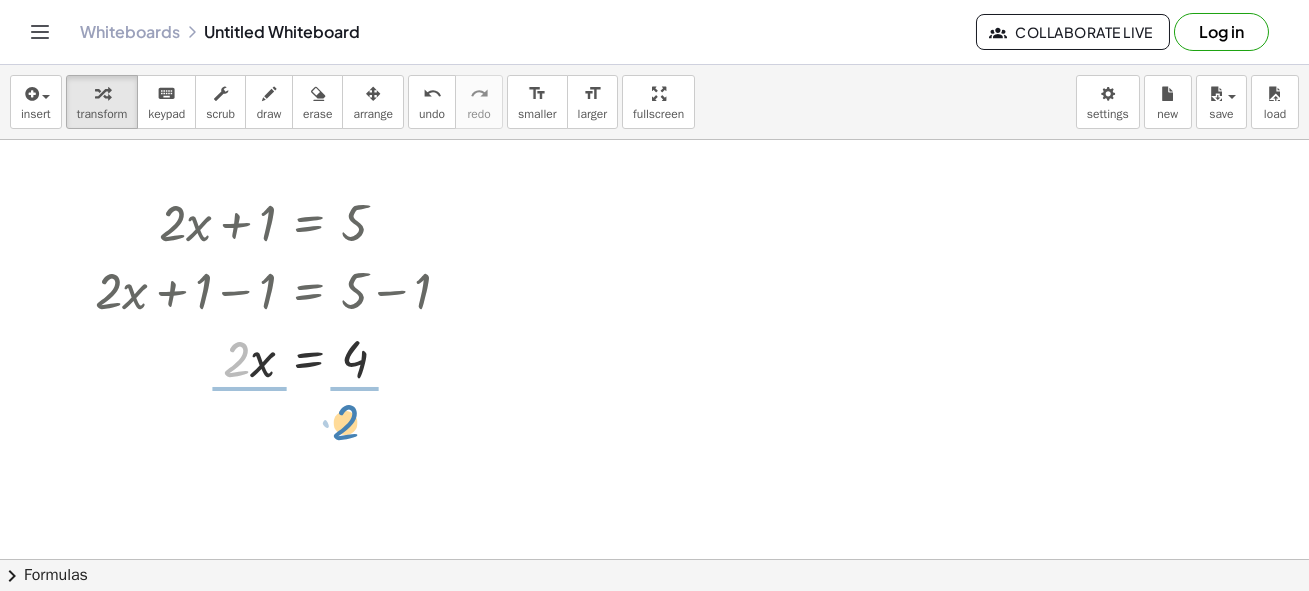 drag, startPoint x: 239, startPoint y: 367, endPoint x: 342, endPoint y: 430, distance: 120.73939 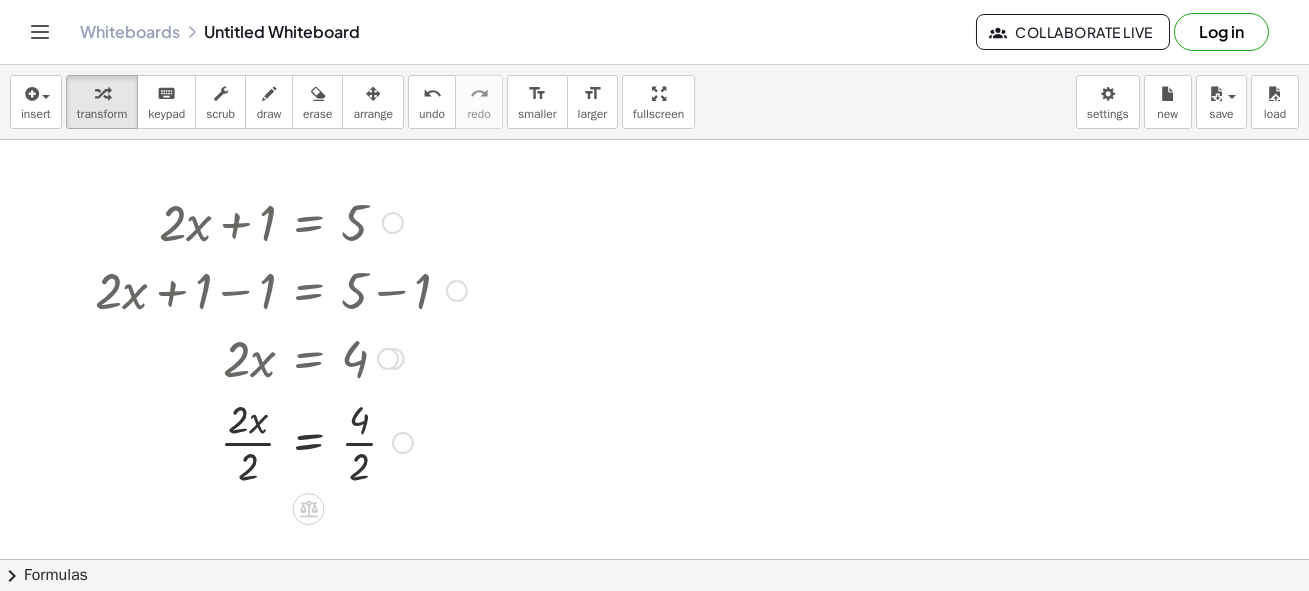 click at bounding box center (281, 441) 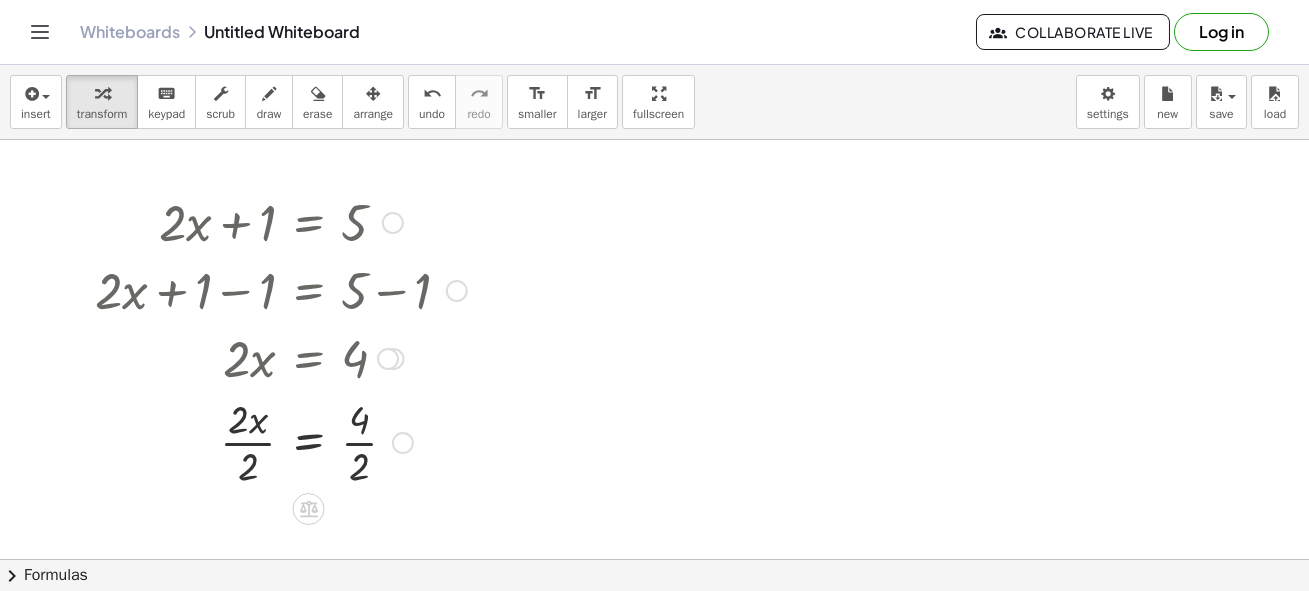 click at bounding box center (281, 441) 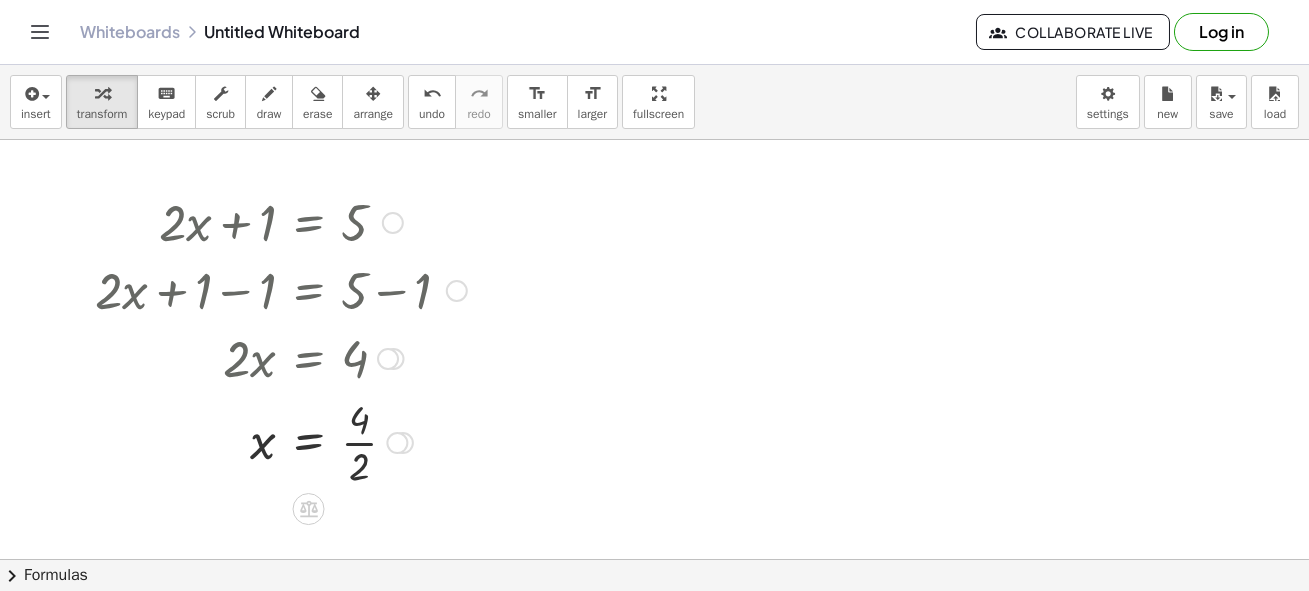 click at bounding box center (281, 441) 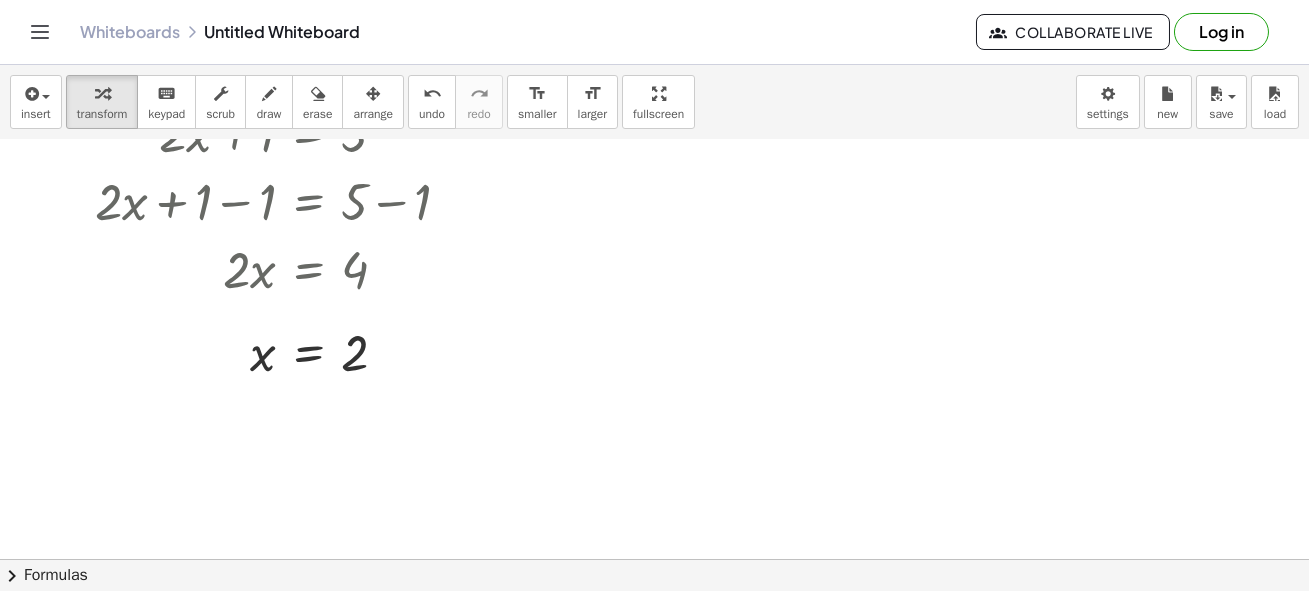 scroll, scrollTop: 200, scrollLeft: 0, axis: vertical 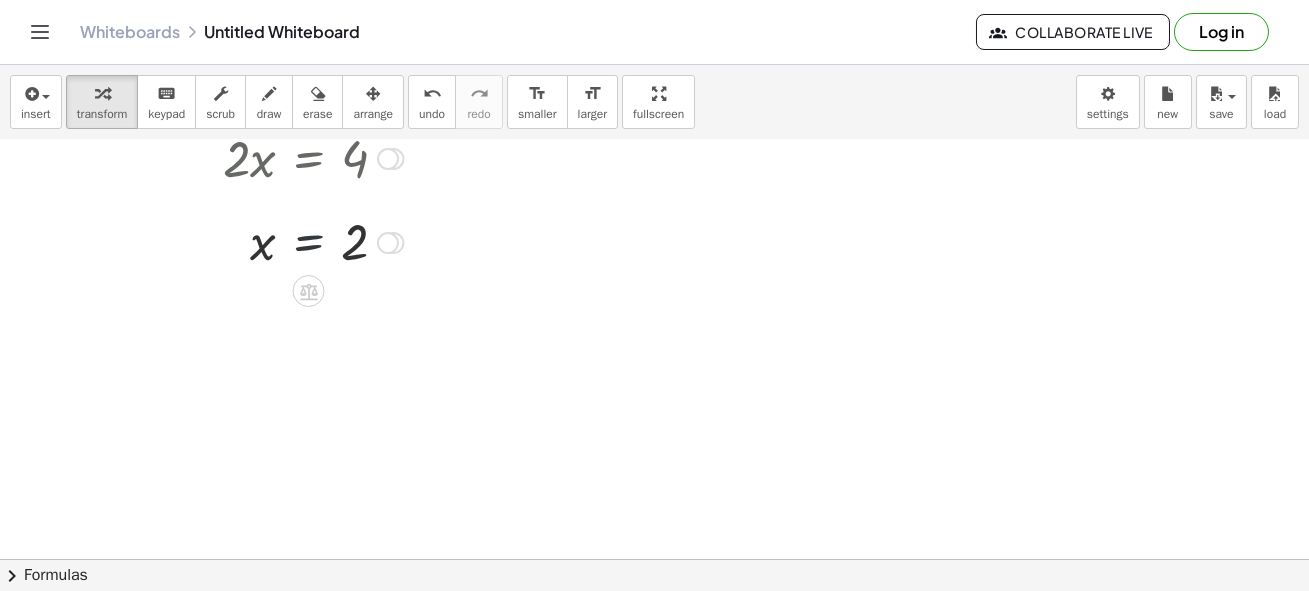 click at bounding box center [281, 241] 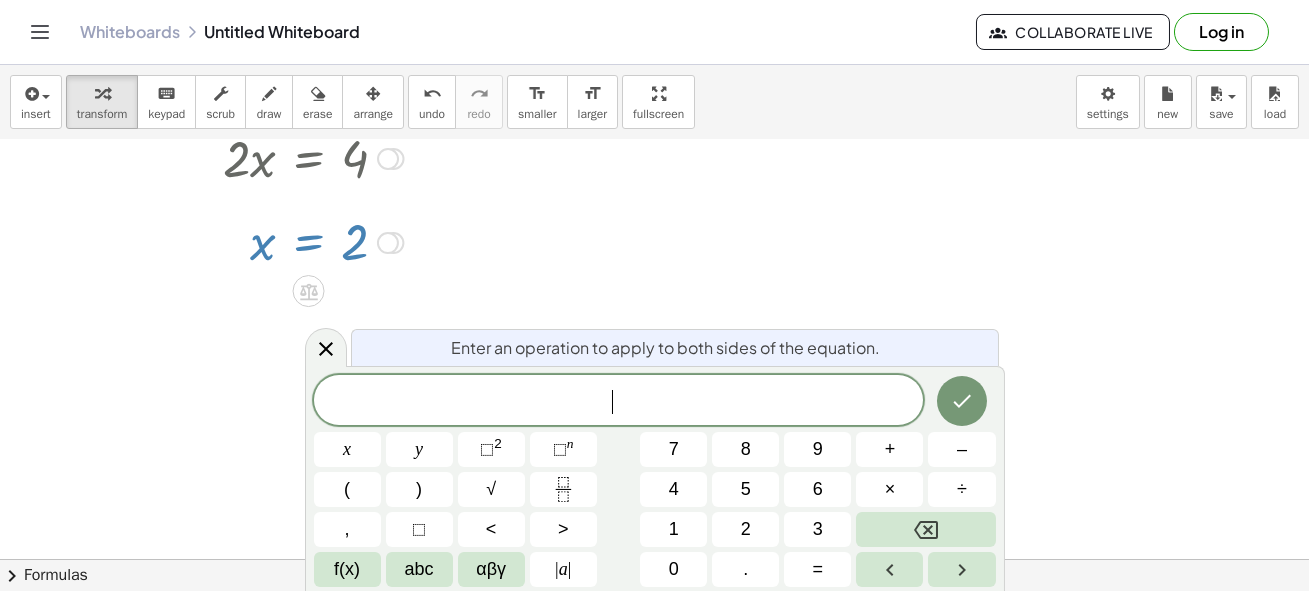 click on "​" at bounding box center (619, 402) 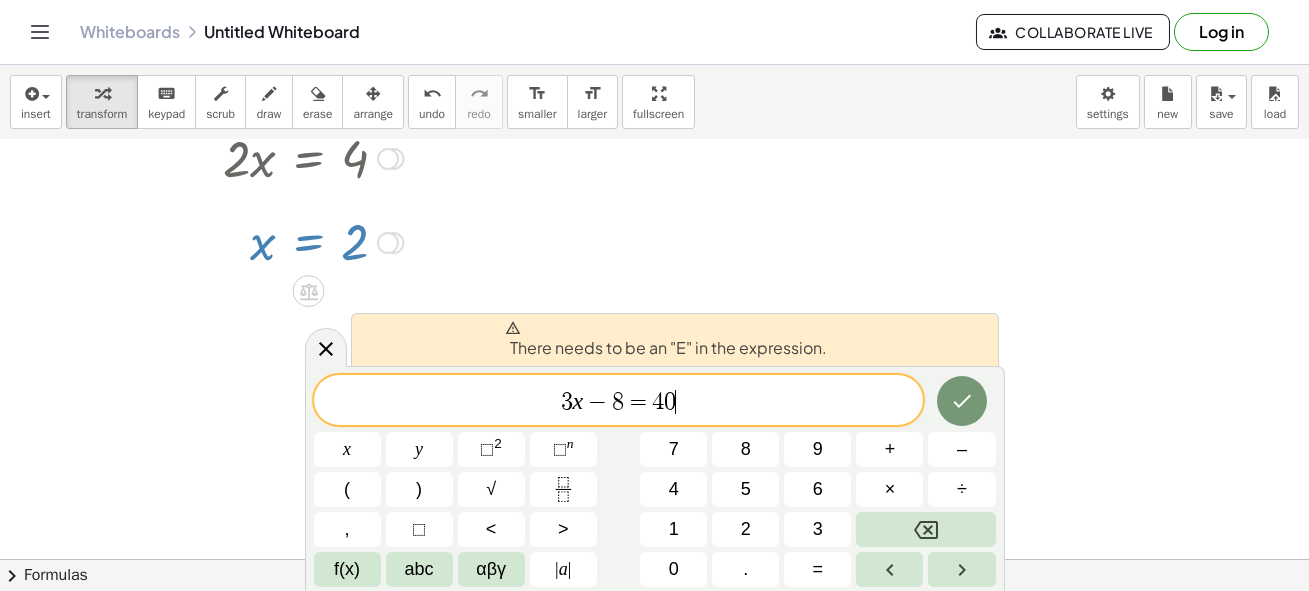 click on "3 x − 8 = 4 0 ​" at bounding box center (619, 402) 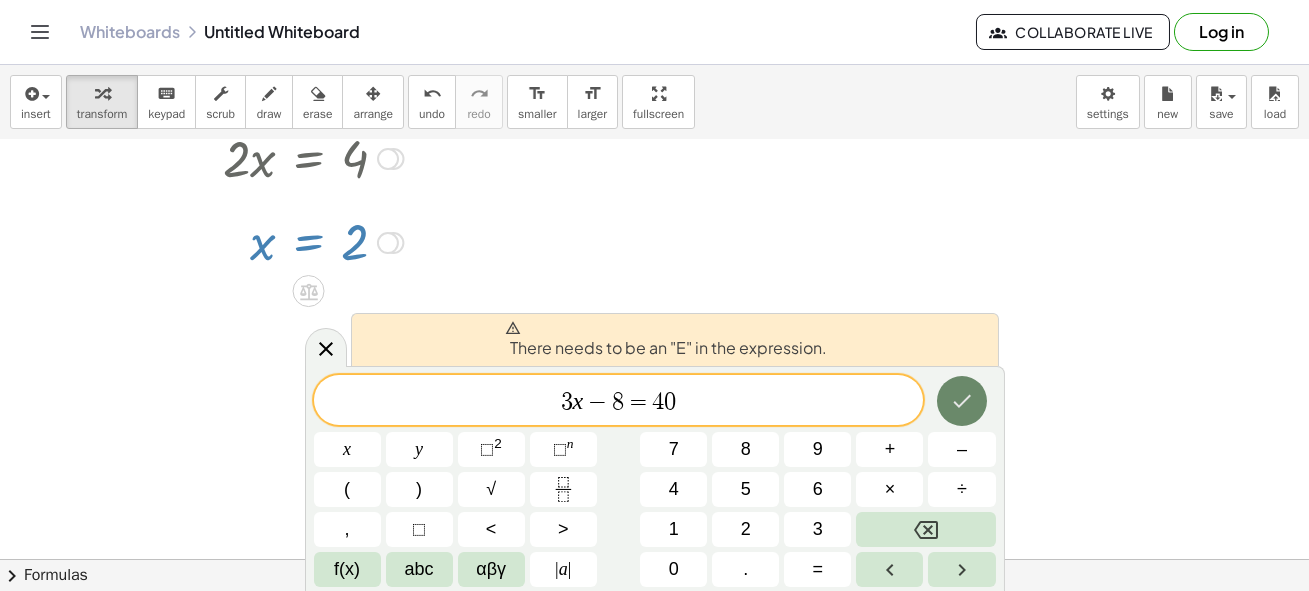 click 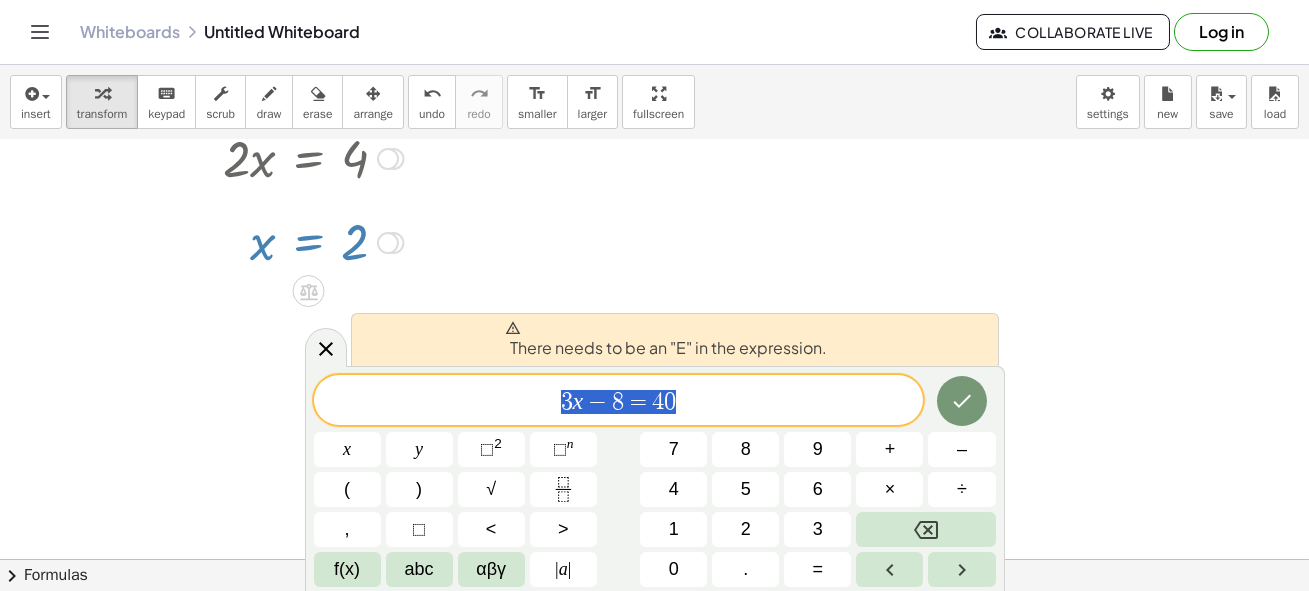 drag, startPoint x: 708, startPoint y: 397, endPoint x: 540, endPoint y: 389, distance: 168.19037 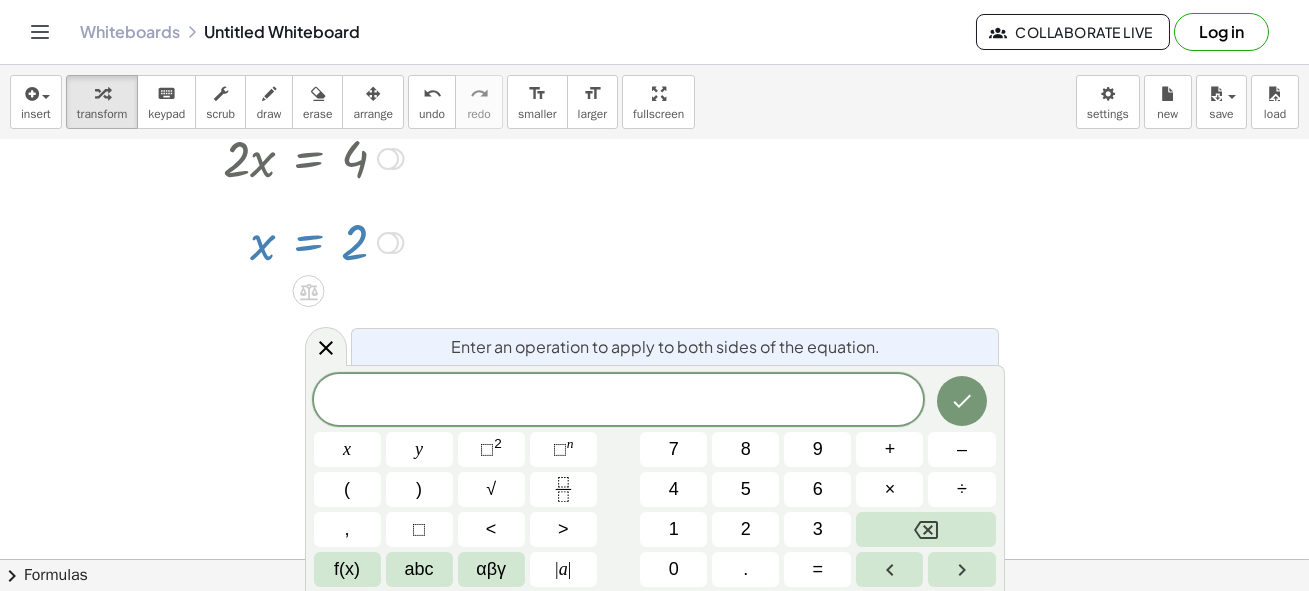 click on "Enter an operation to apply to both sides of the equation." at bounding box center [666, 347] 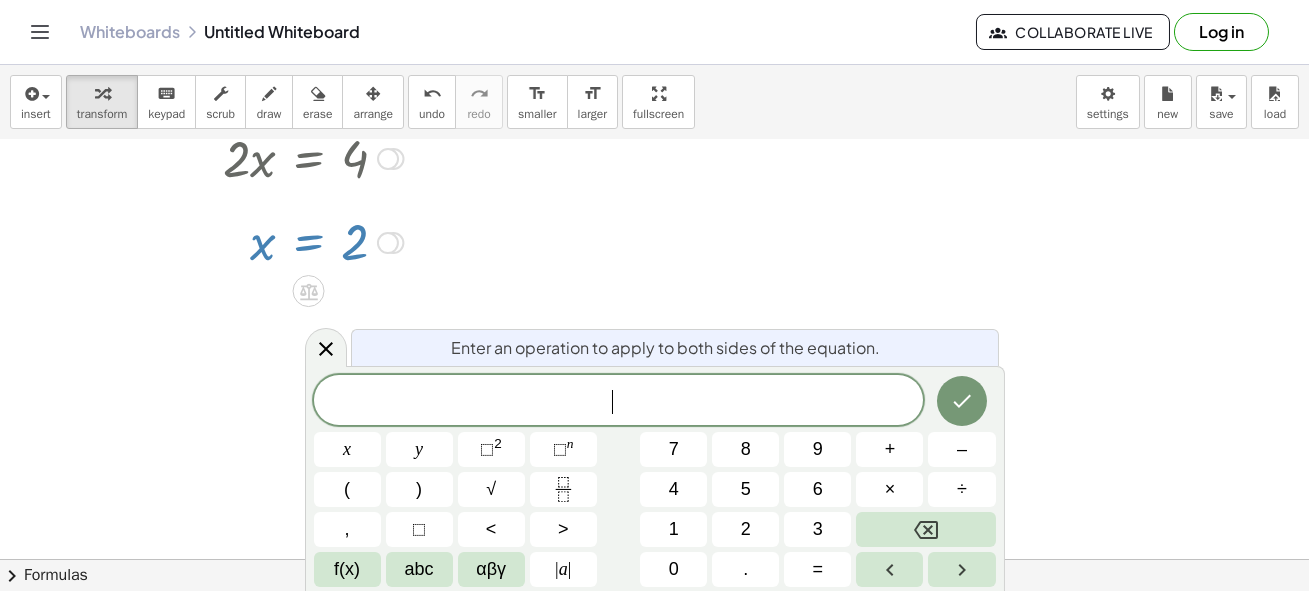 click on "​" at bounding box center [619, 402] 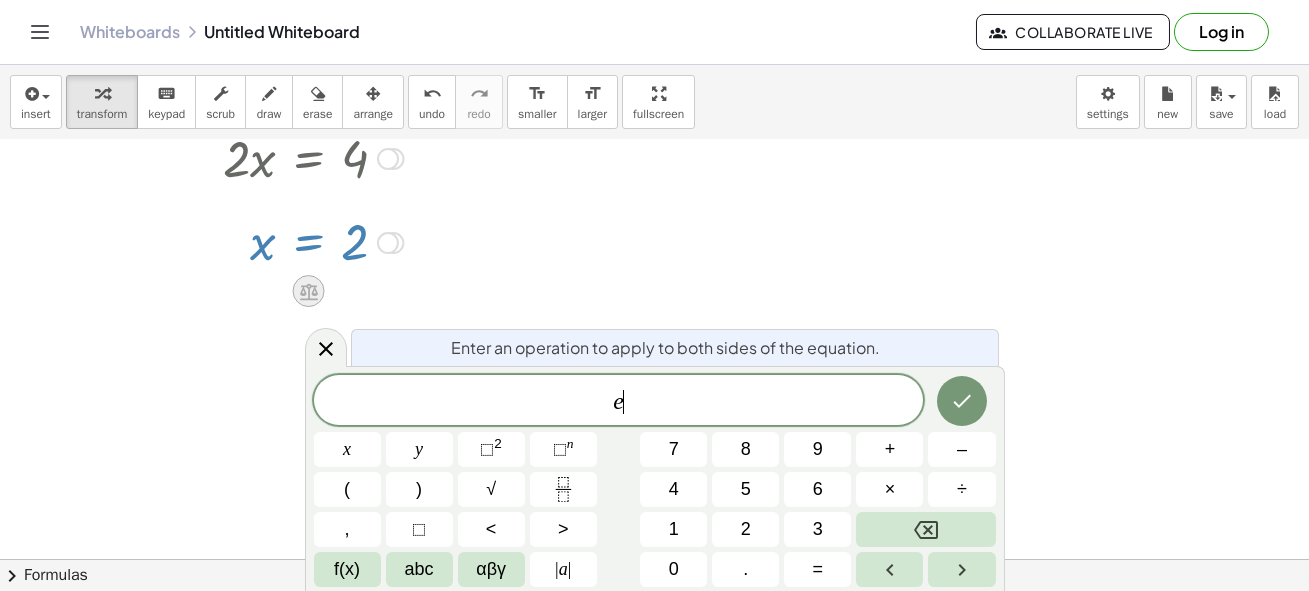 click 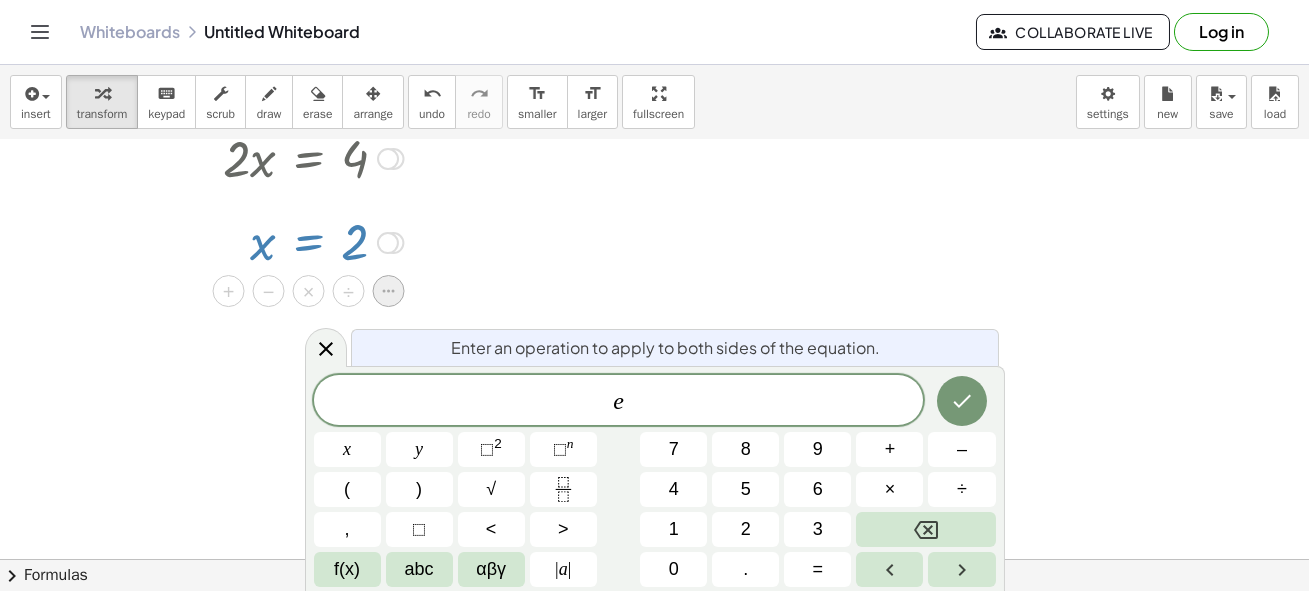 click 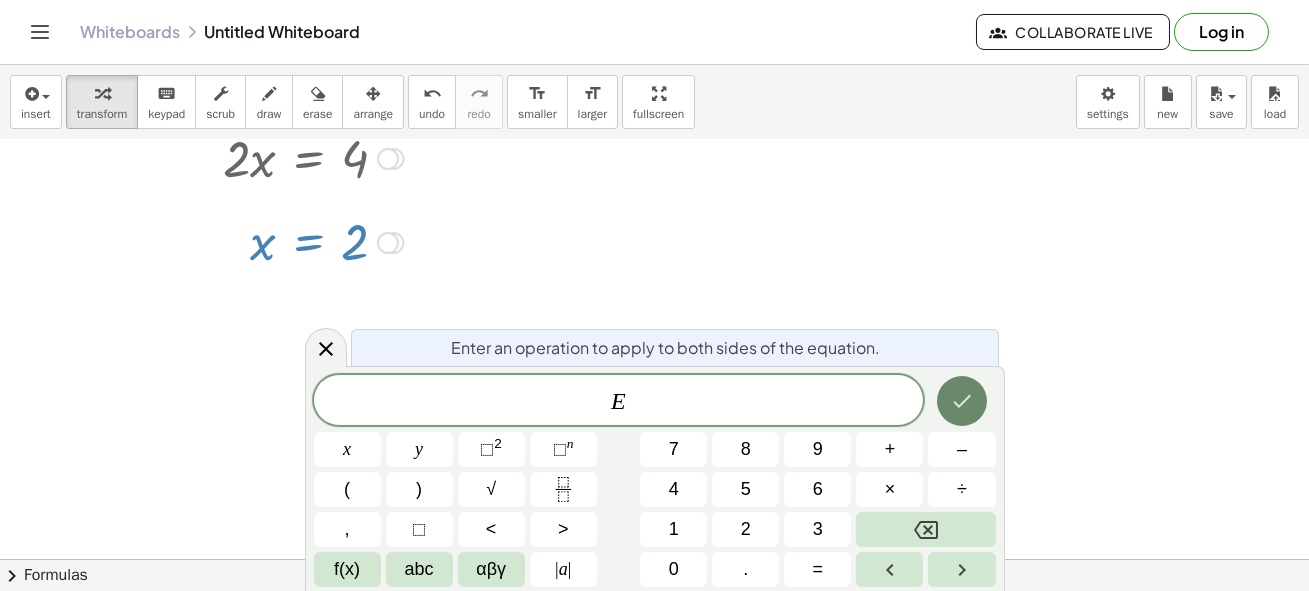 click 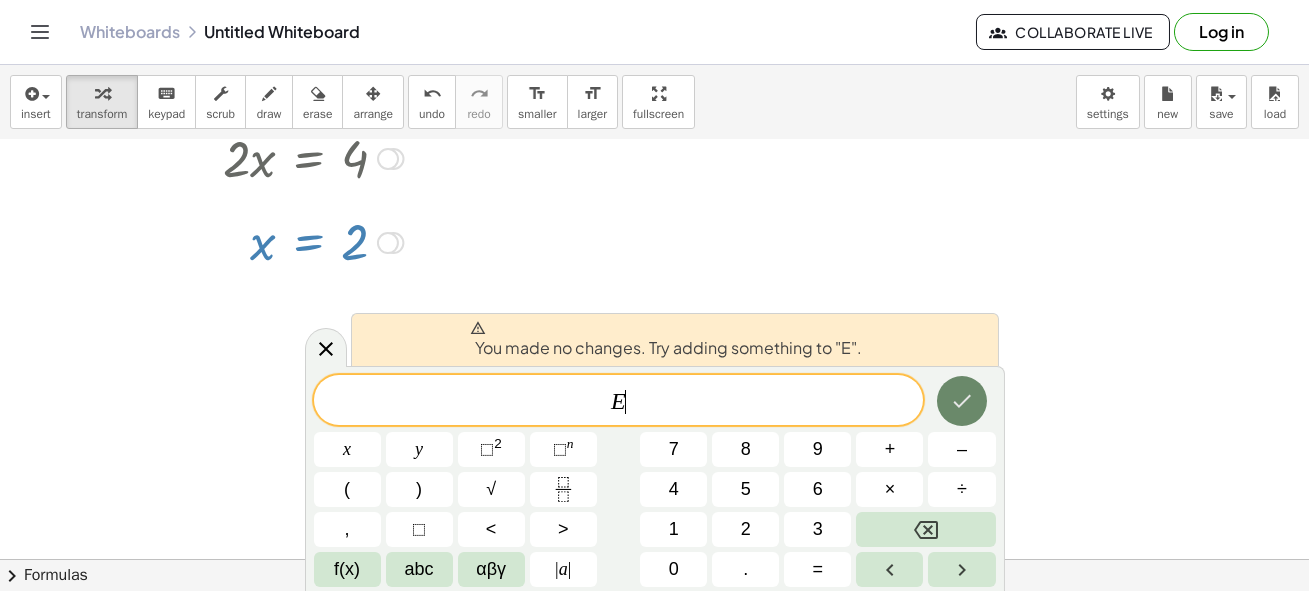 click at bounding box center [962, 401] 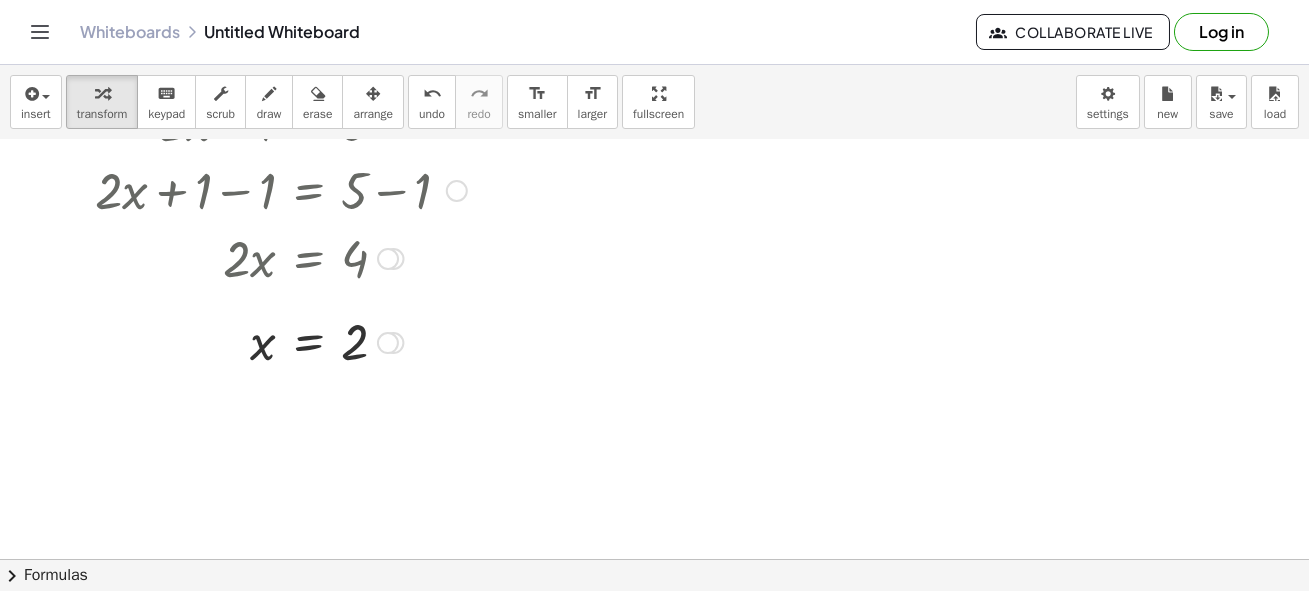 scroll, scrollTop: 0, scrollLeft: 0, axis: both 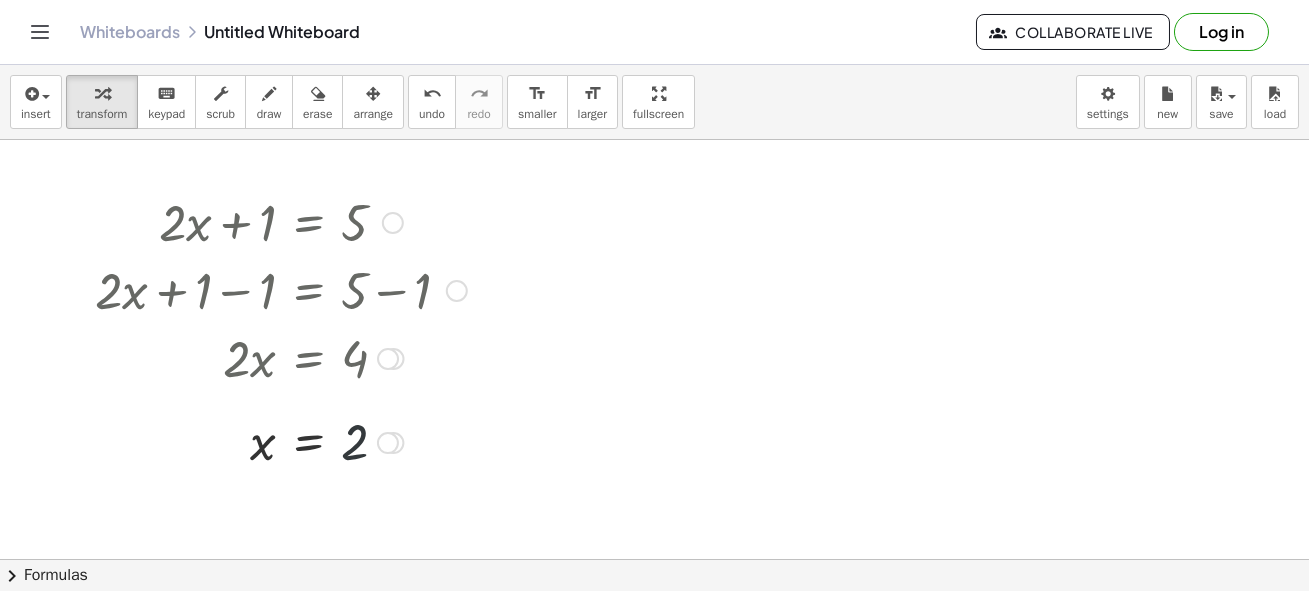 click at bounding box center (281, 441) 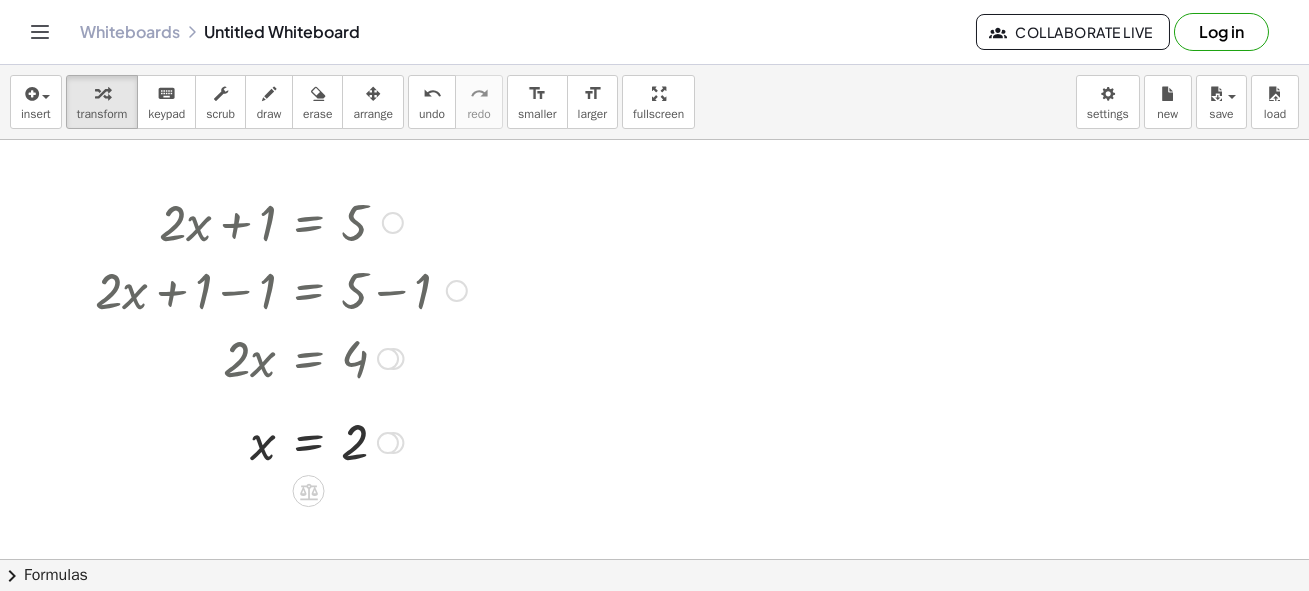 click at bounding box center (388, 443) 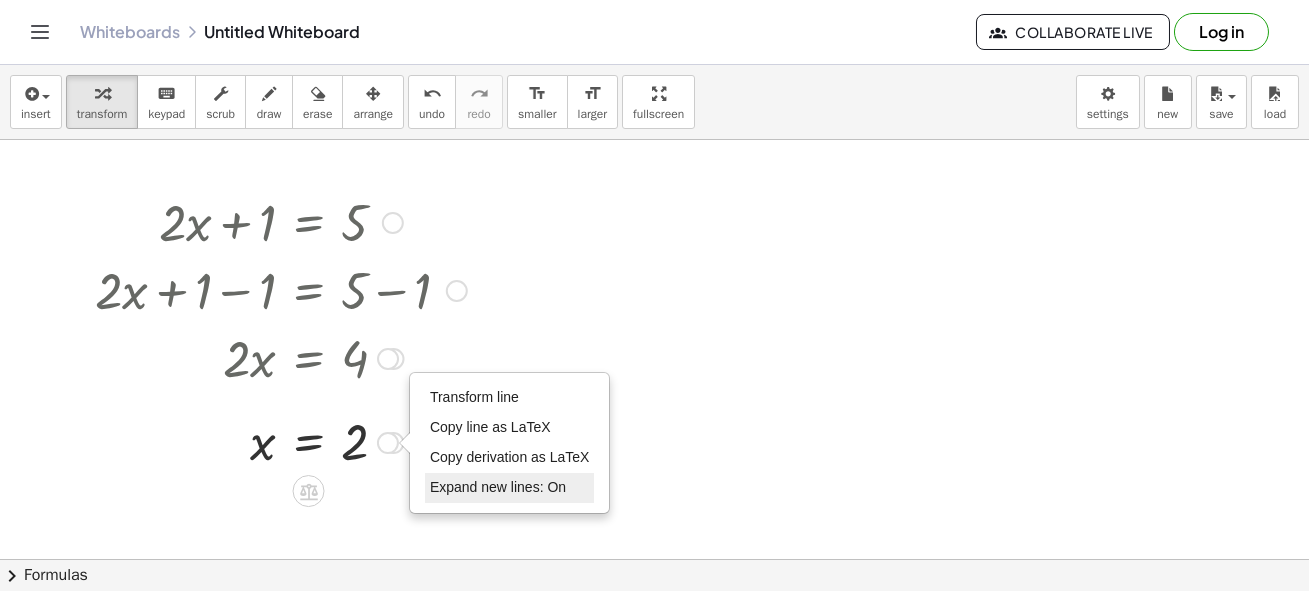 click on "Expand new lines: On" at bounding box center (510, 488) 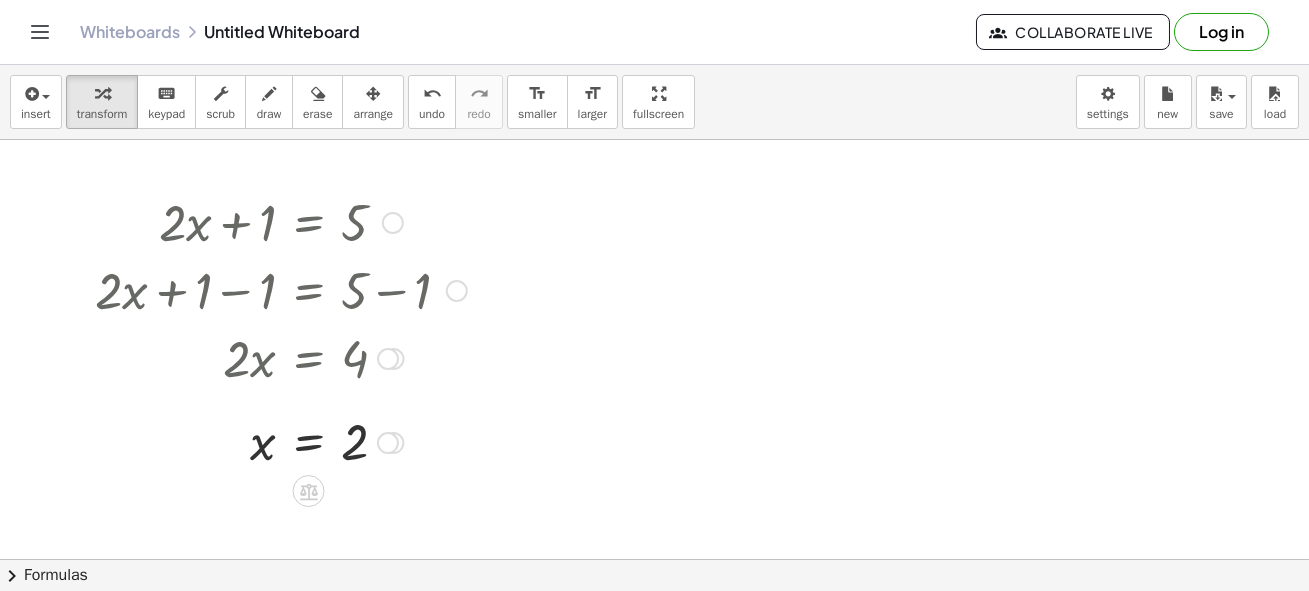 click on "Transform line Copy line as LaTeX Copy derivation as LaTeX Expand new lines: On" at bounding box center (388, 443) 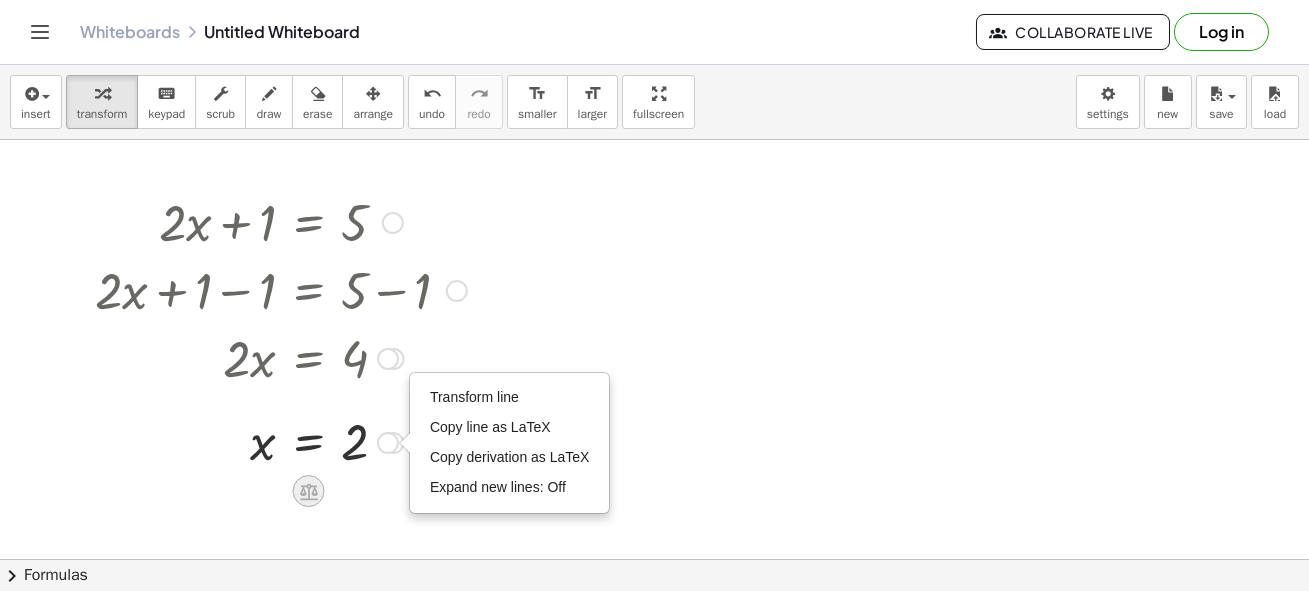click 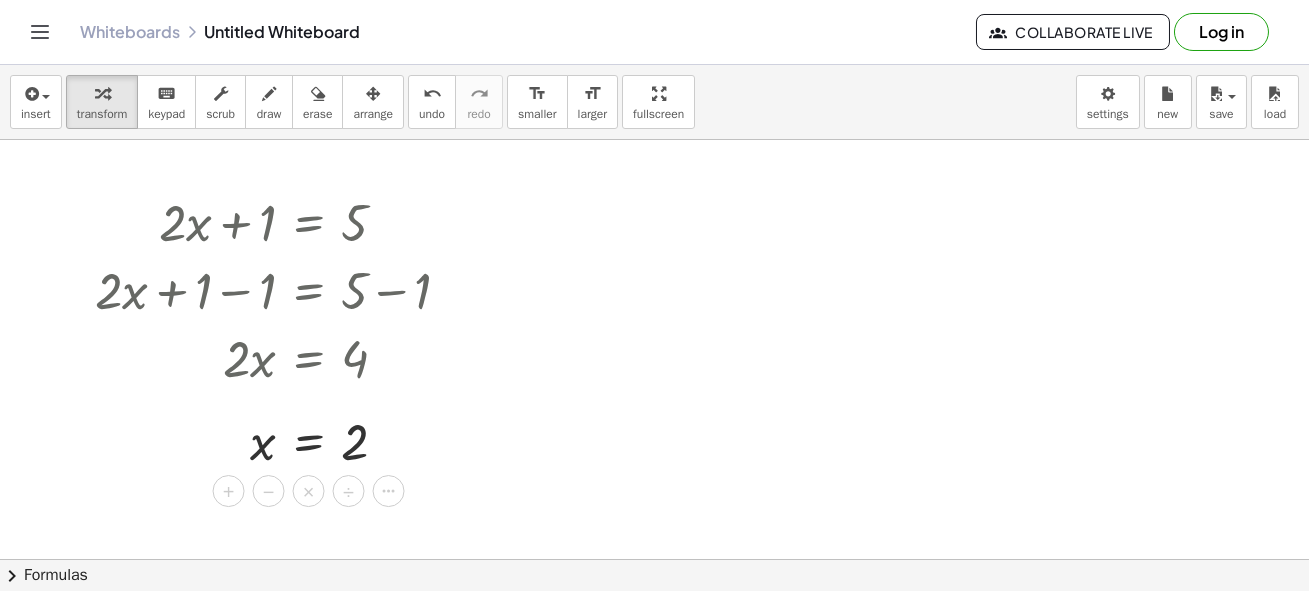 click at bounding box center (654, 559) 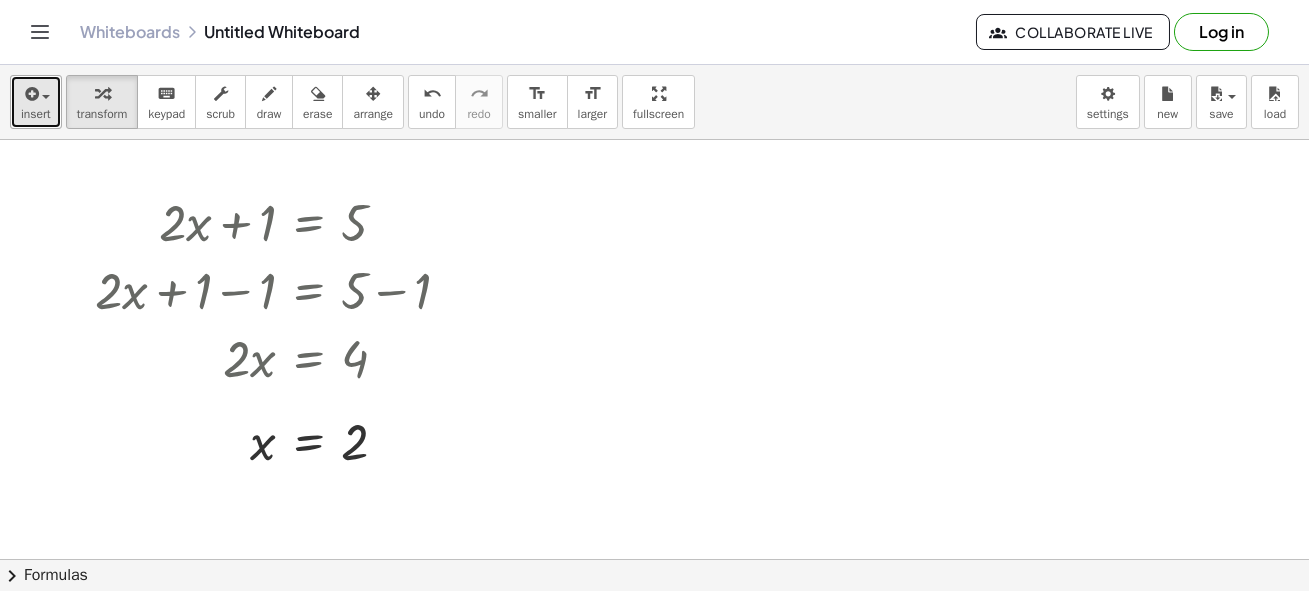 click on "insert" at bounding box center [36, 114] 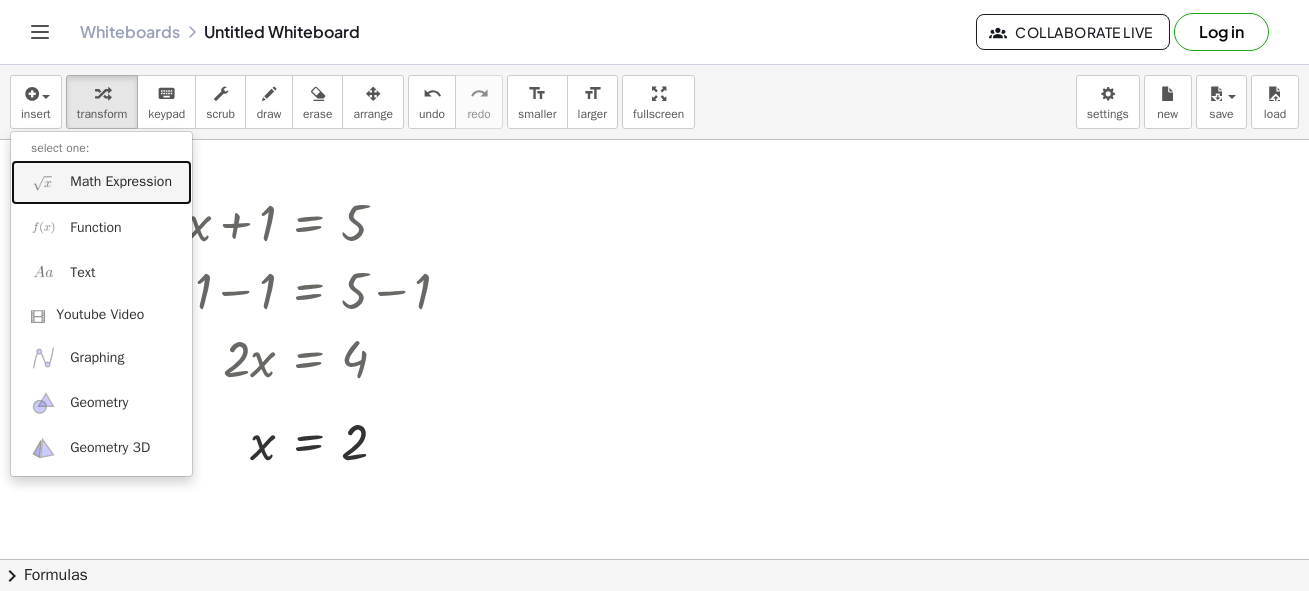 click on "Math Expression" at bounding box center (121, 182) 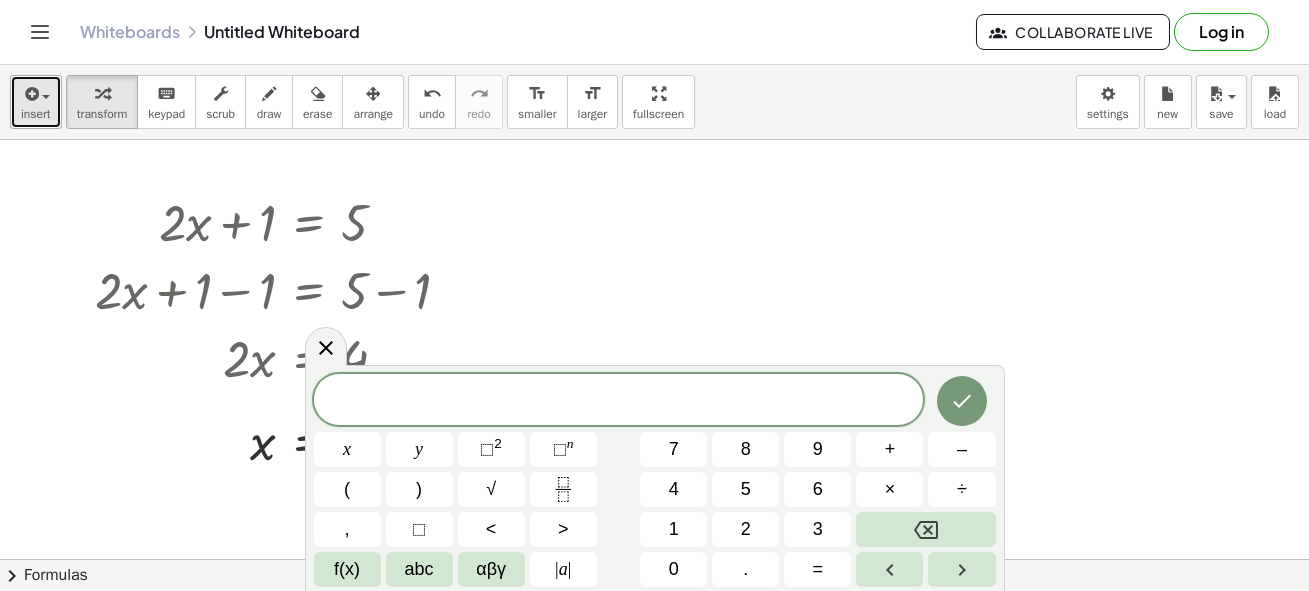 click at bounding box center [30, 94] 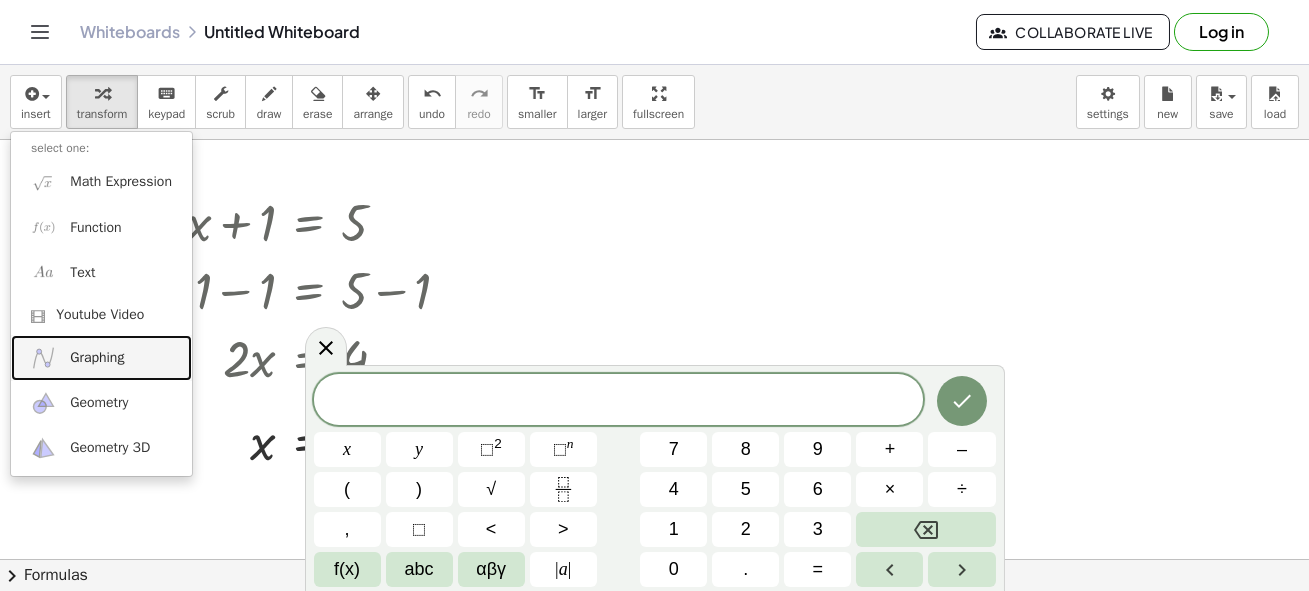 click on "Graphing" at bounding box center [97, 358] 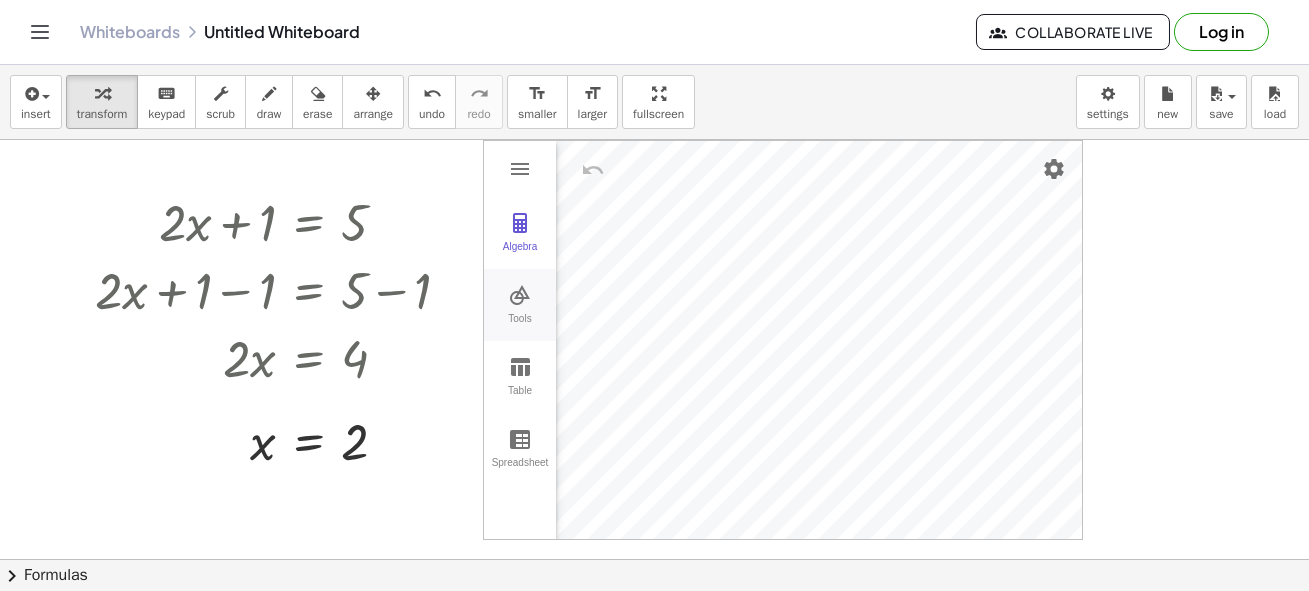 click at bounding box center [520, 295] 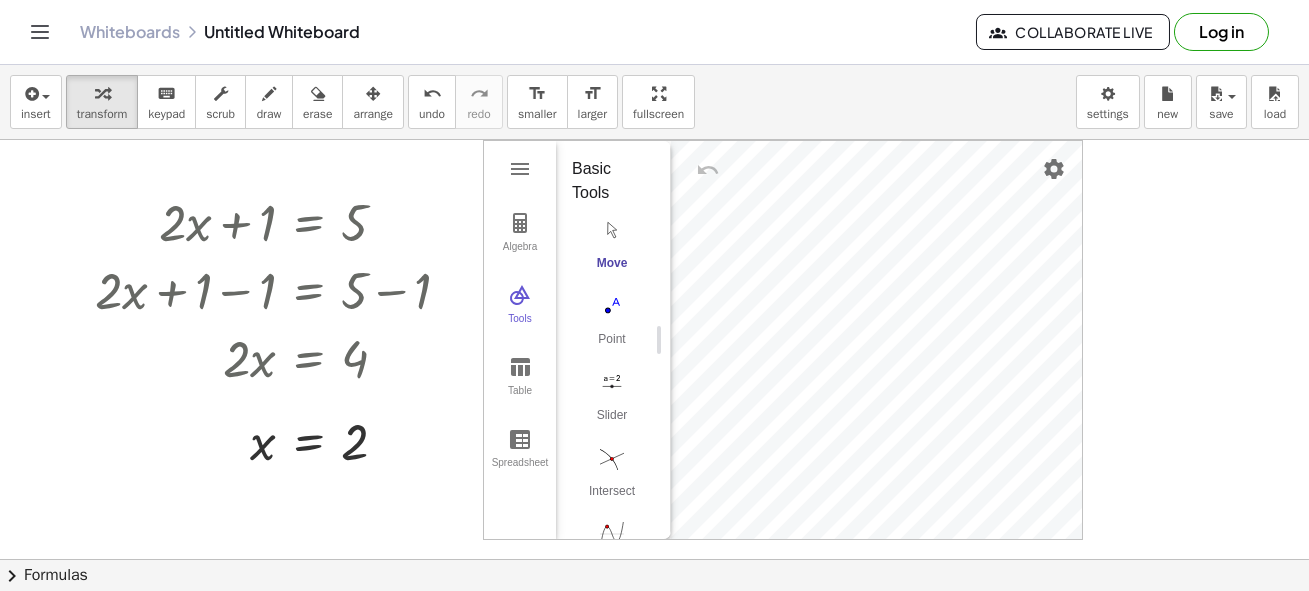 click at bounding box center (612, 230) 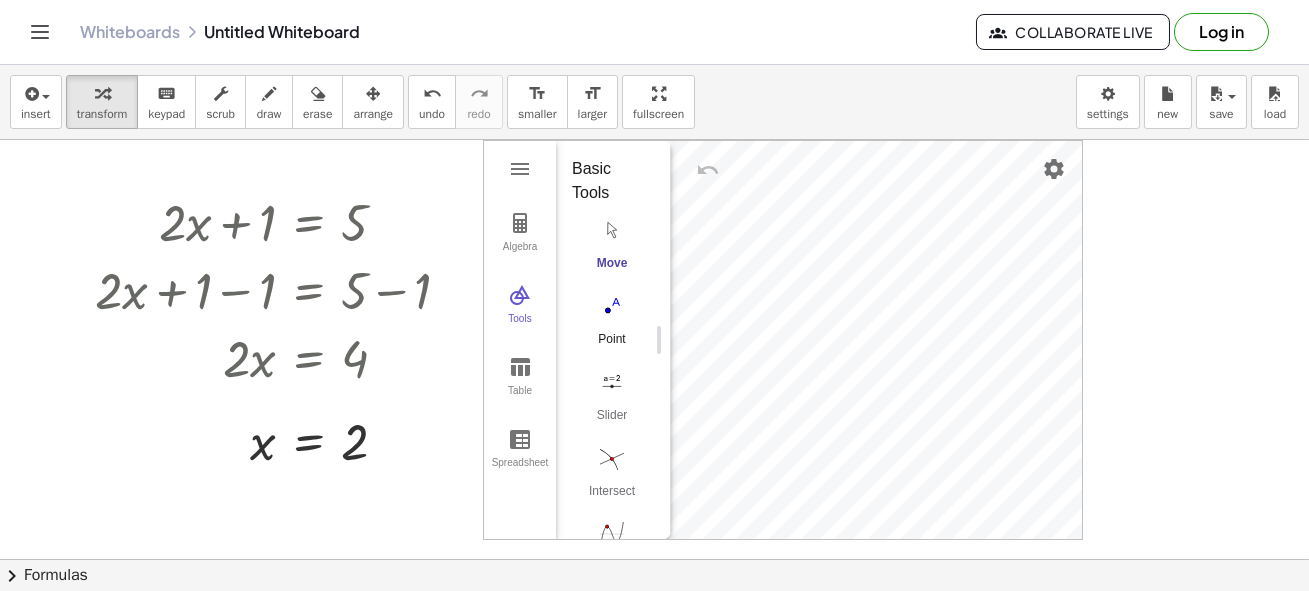 click at bounding box center [612, 306] 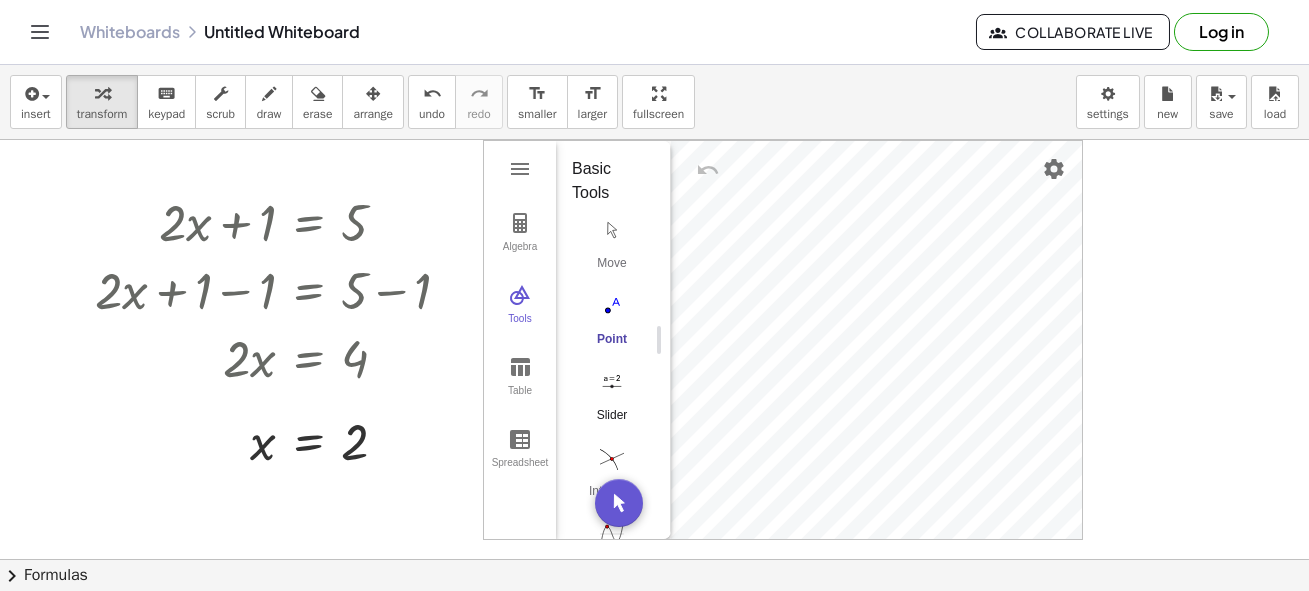 click at bounding box center [612, 382] 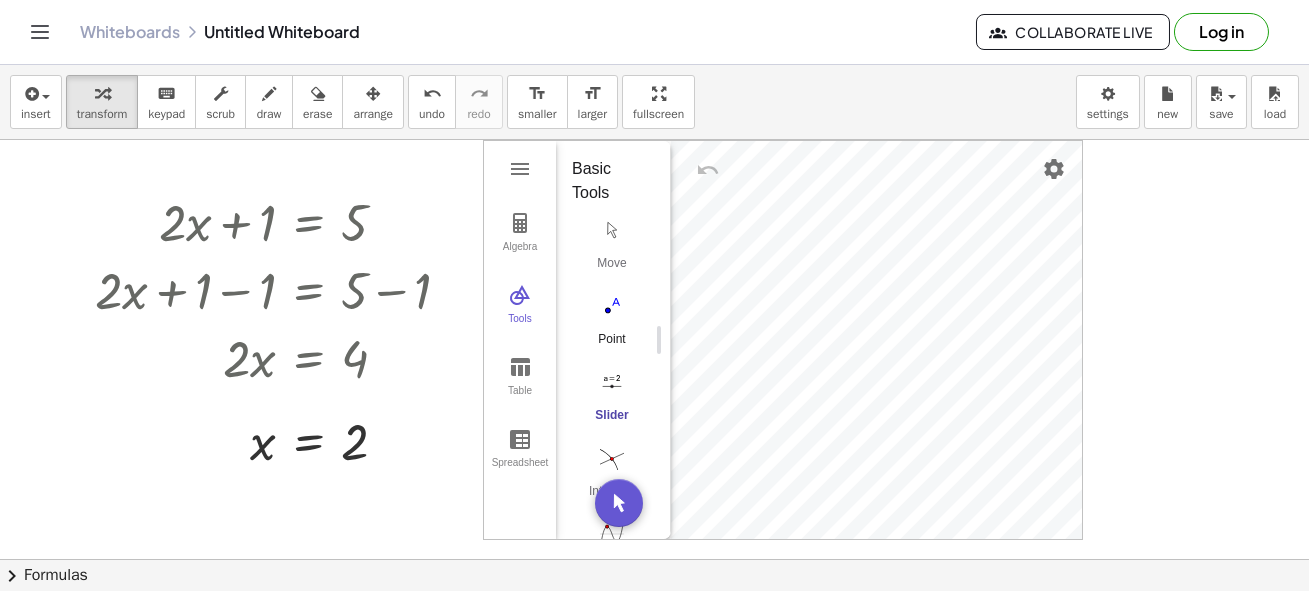 click at bounding box center [612, 306] 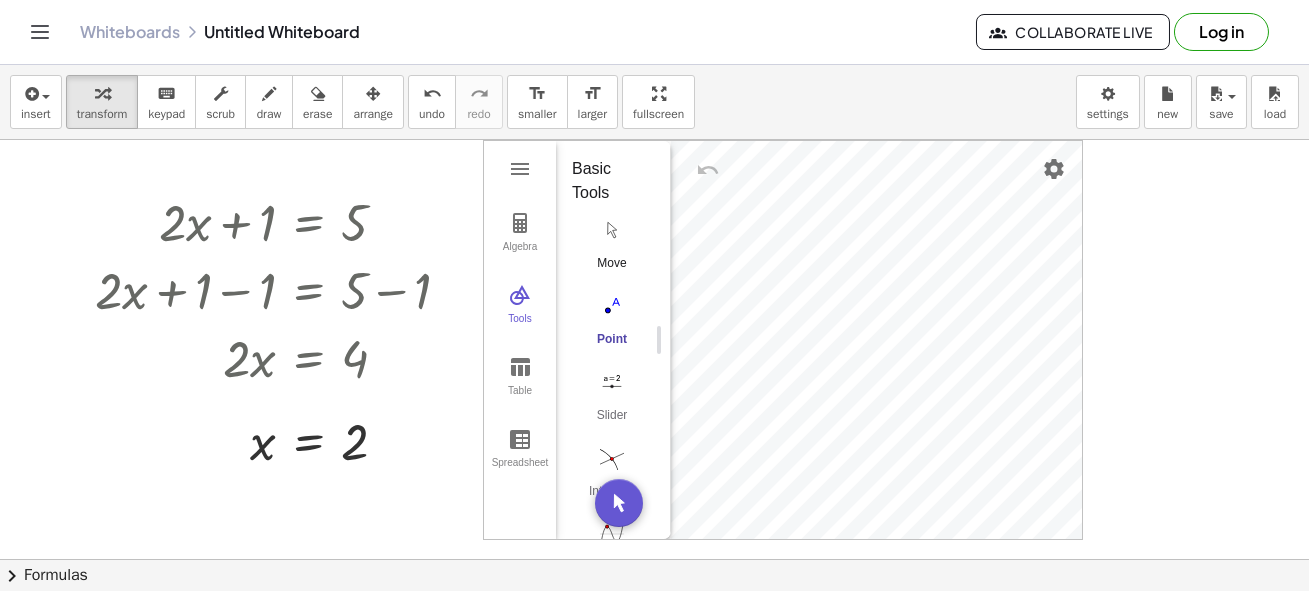 click at bounding box center (612, 230) 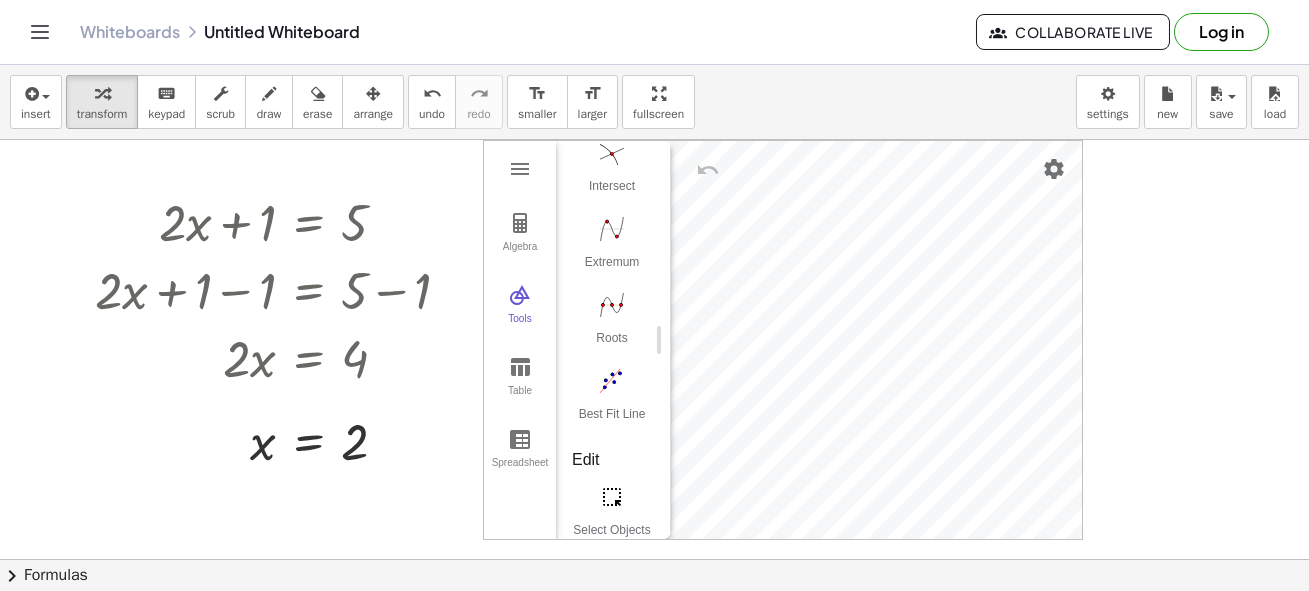 scroll, scrollTop: 423, scrollLeft: 0, axis: vertical 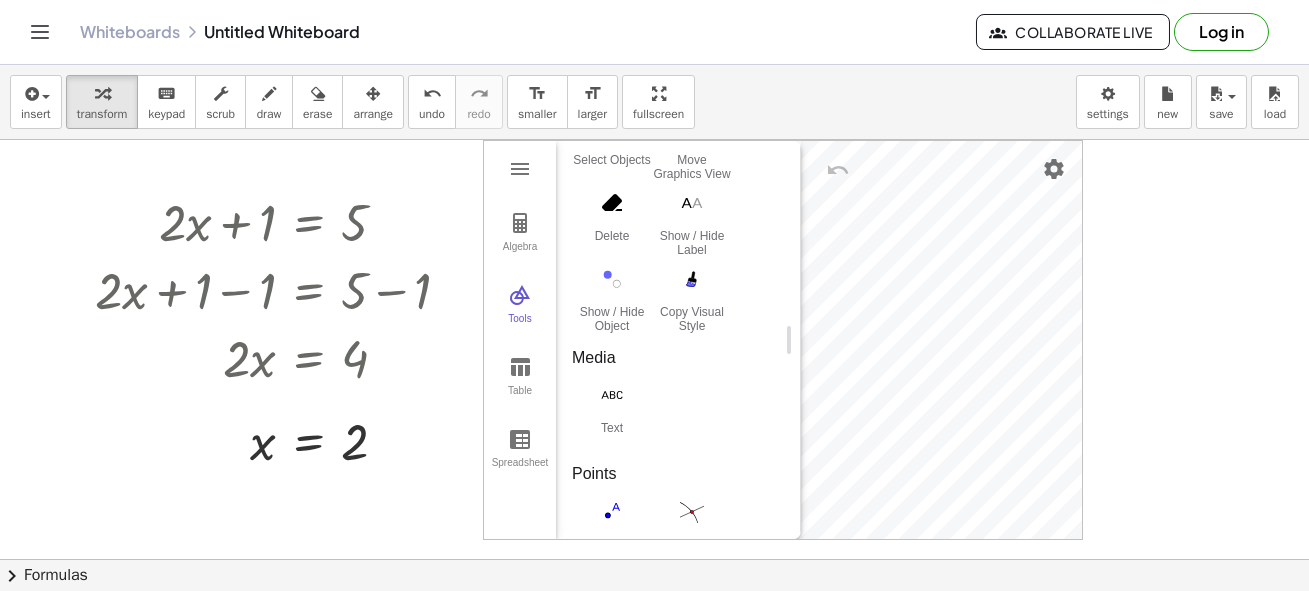 drag, startPoint x: 666, startPoint y: 240, endPoint x: 796, endPoint y: 249, distance: 130.31117 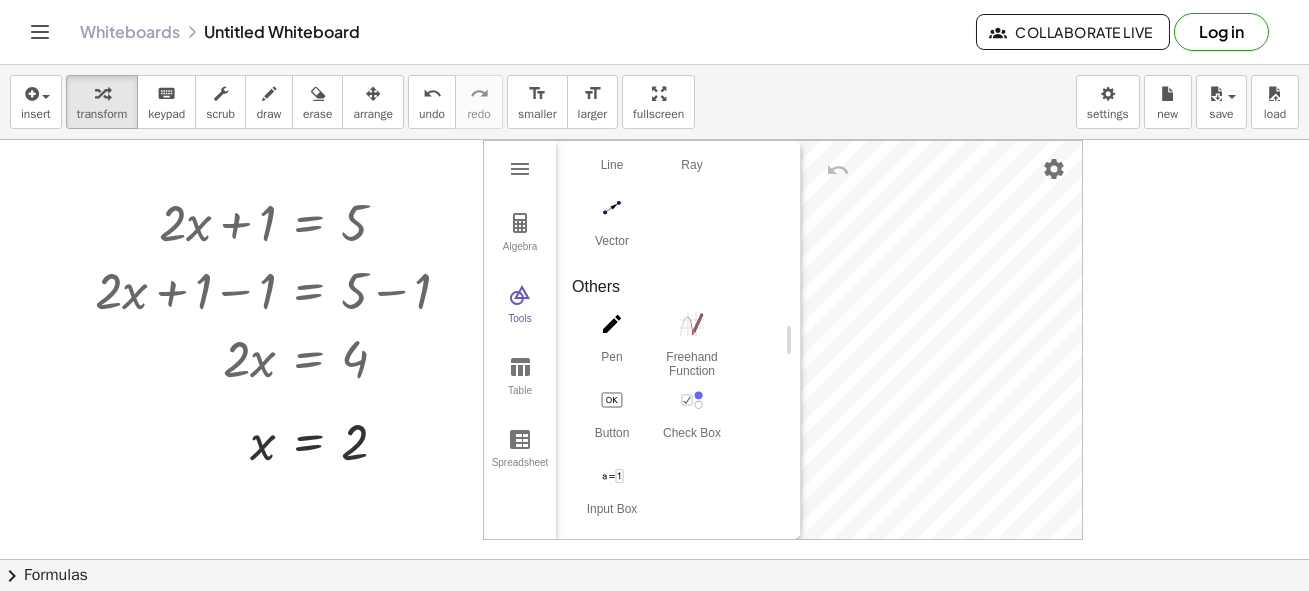 scroll, scrollTop: 1156, scrollLeft: 0, axis: vertical 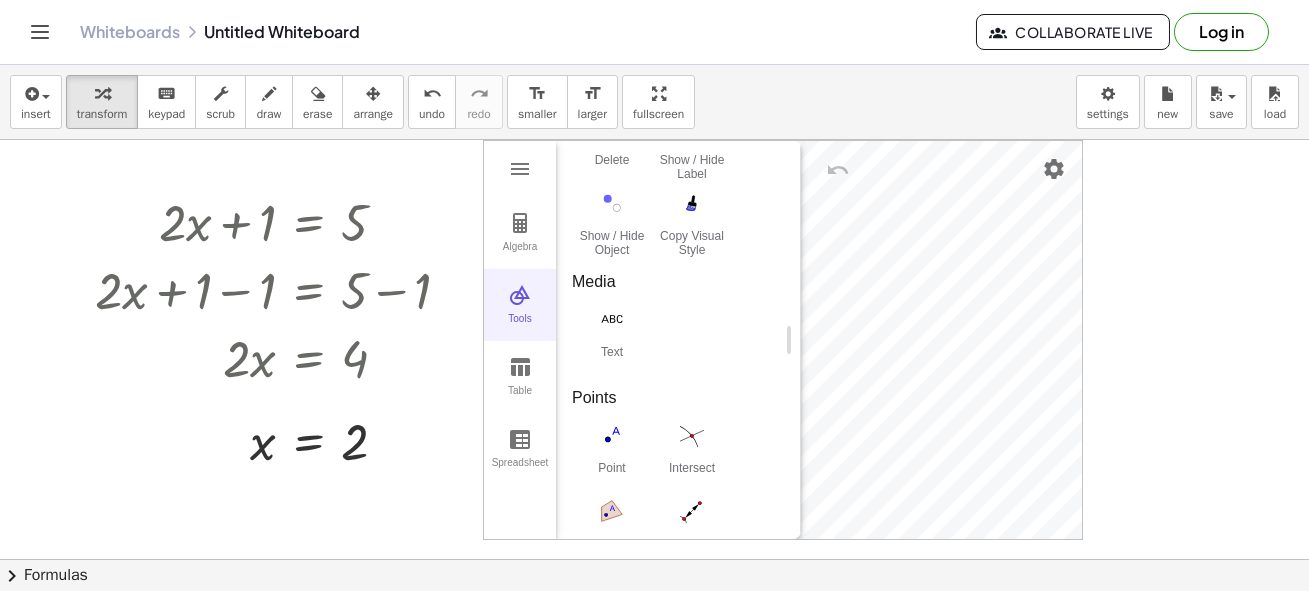 click at bounding box center (520, 295) 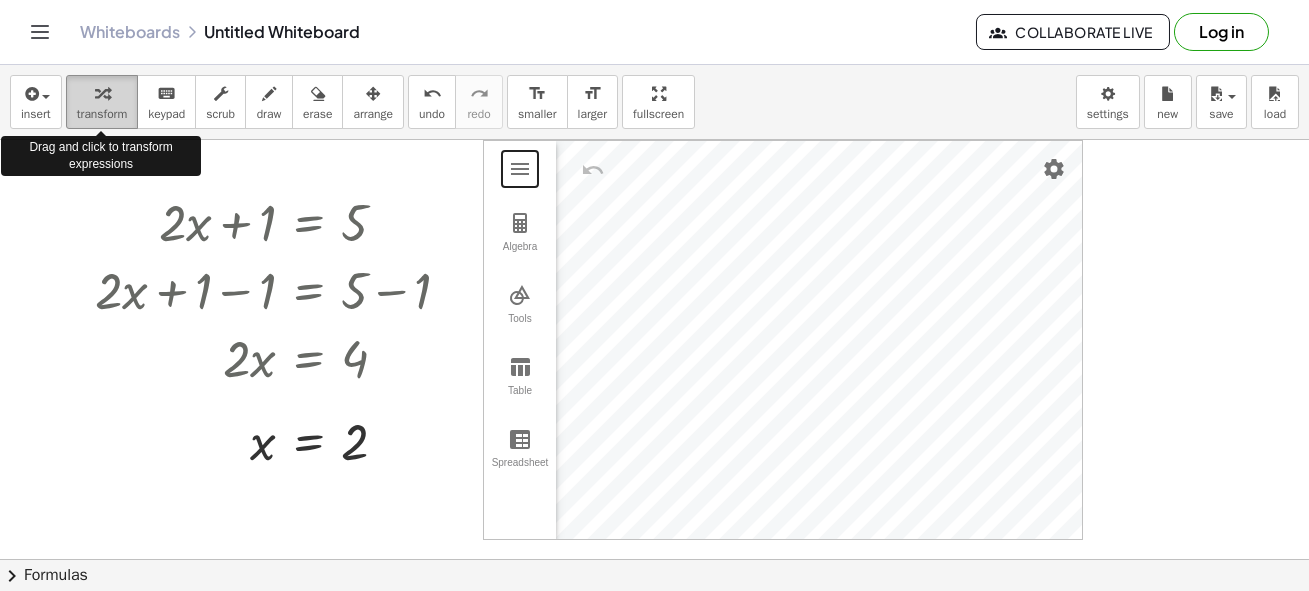 click at bounding box center (102, 94) 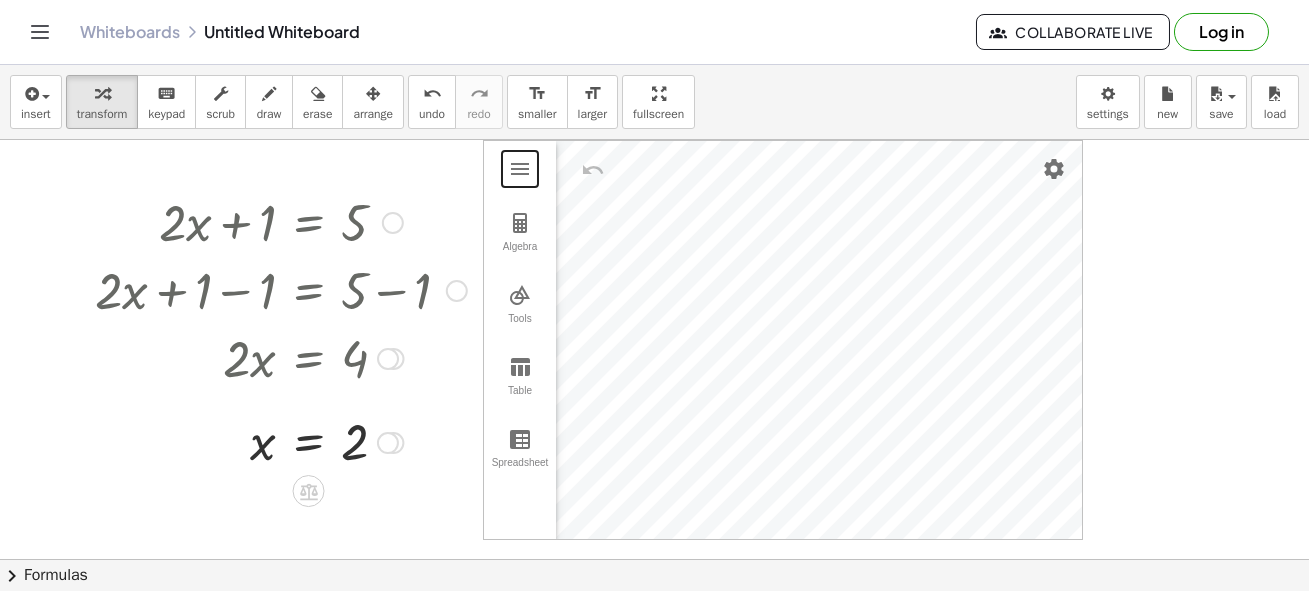 drag, startPoint x: 117, startPoint y: 103, endPoint x: 94, endPoint y: 231, distance: 130.04999 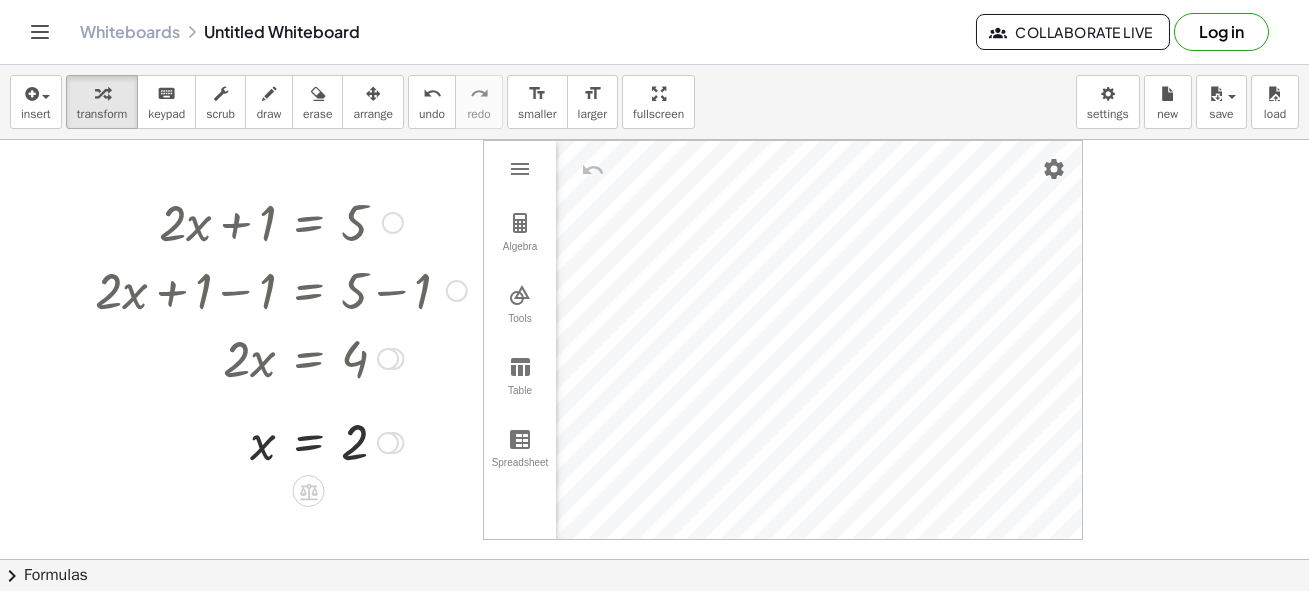 drag, startPoint x: 134, startPoint y: 233, endPoint x: 216, endPoint y: 219, distance: 83.18654 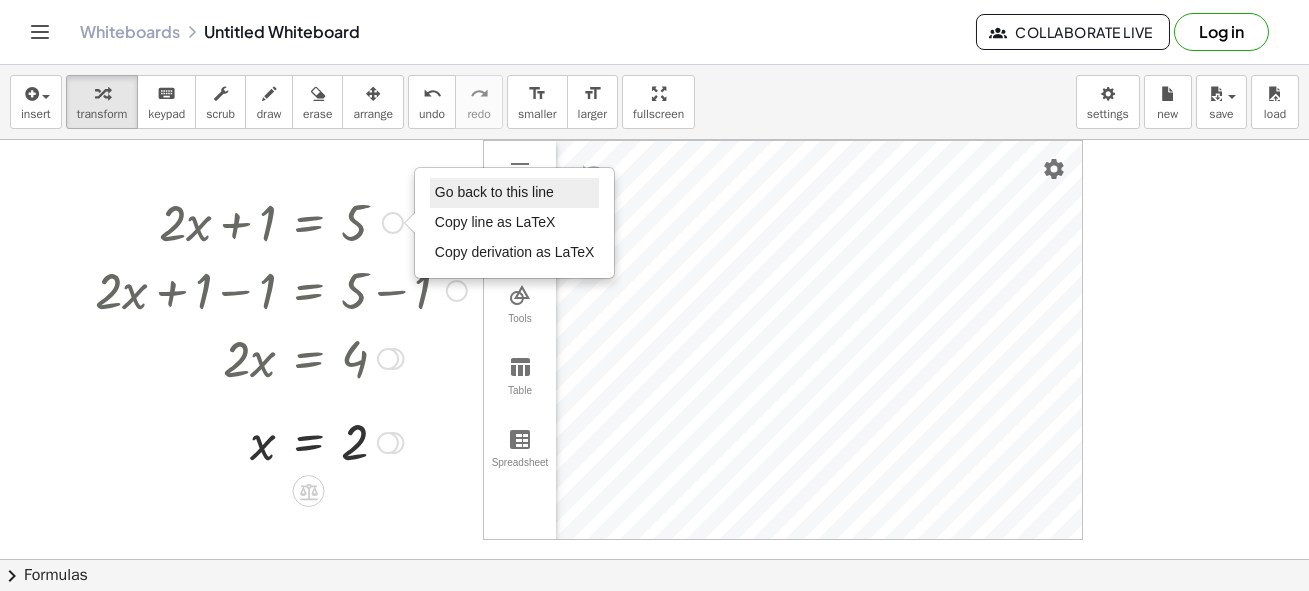 click on "Go back to this line" at bounding box center [494, 192] 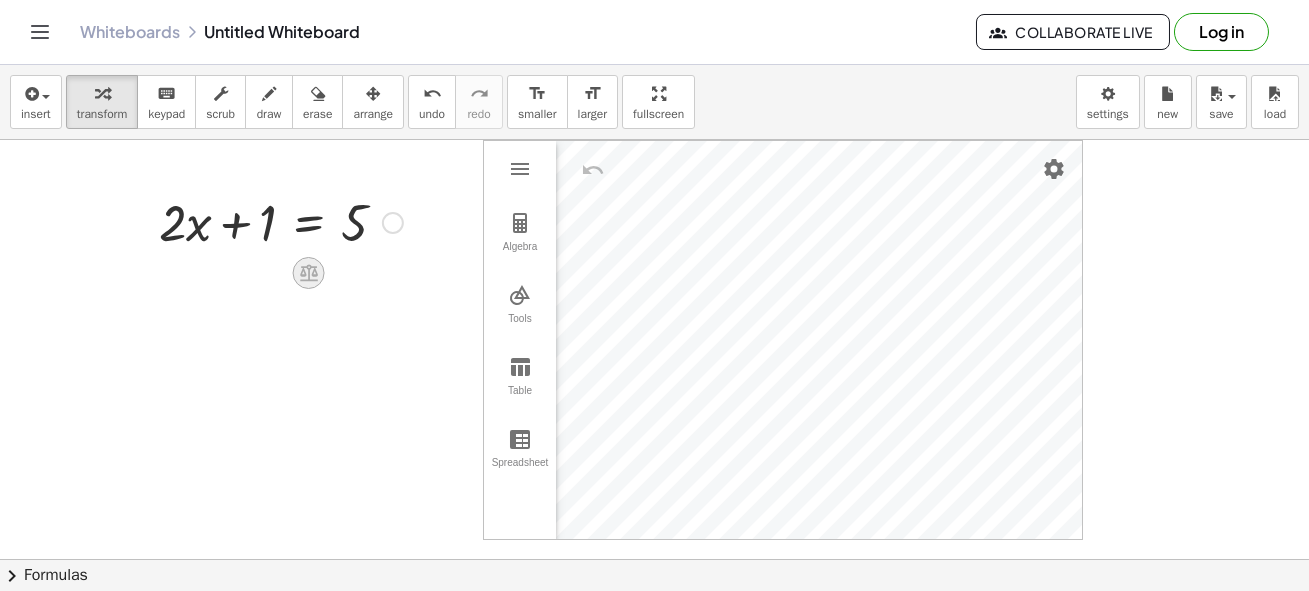 click at bounding box center [309, 273] 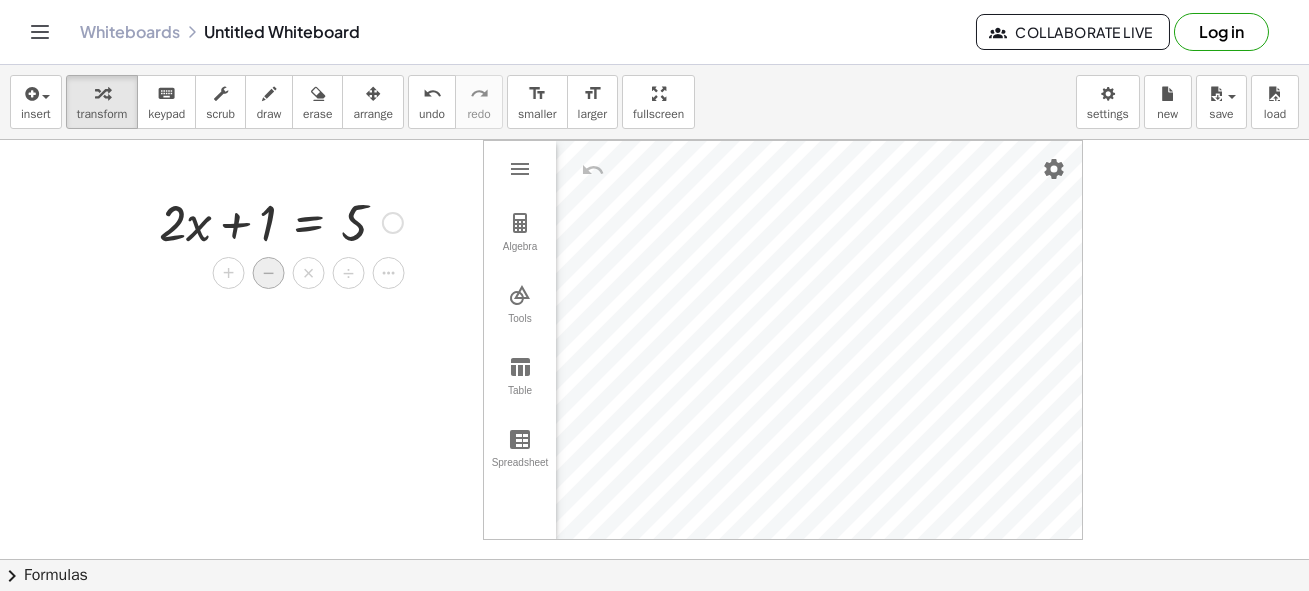click on "−" at bounding box center [269, 273] 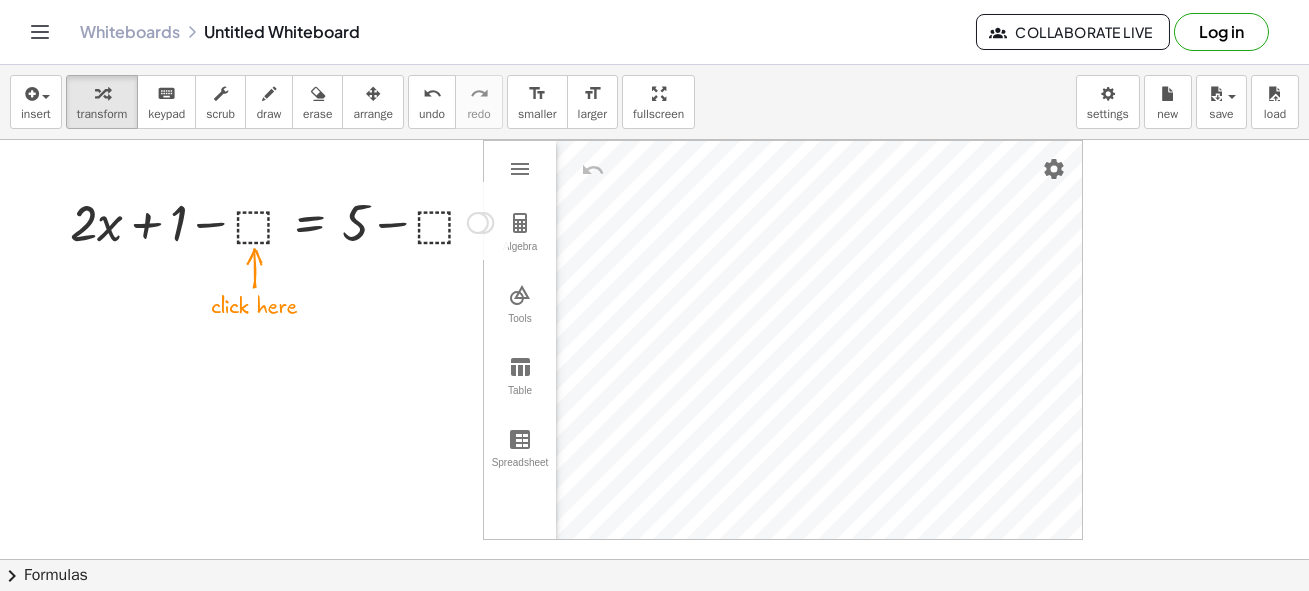 click at bounding box center [281, 221] 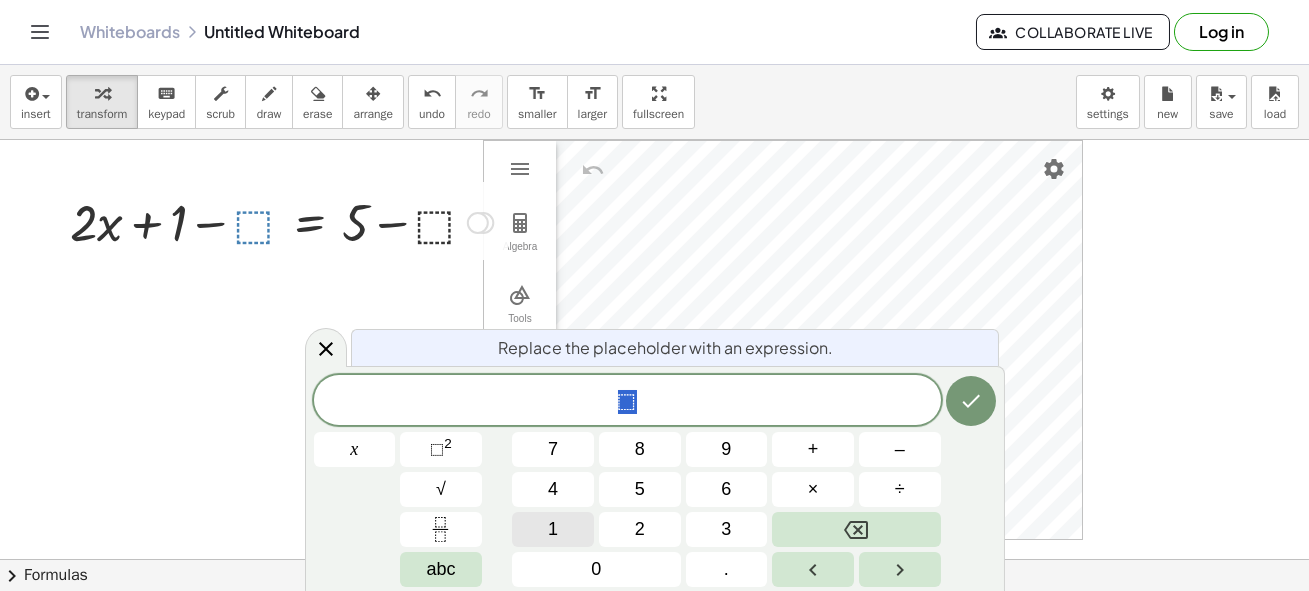 click on "1" at bounding box center (553, 529) 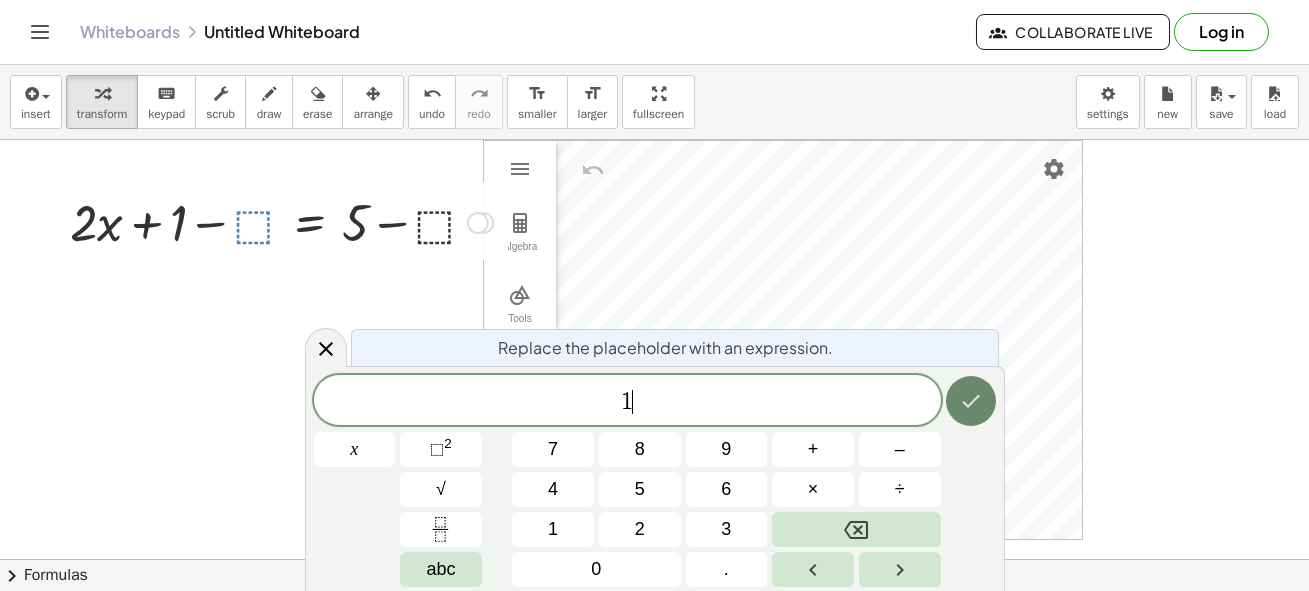click 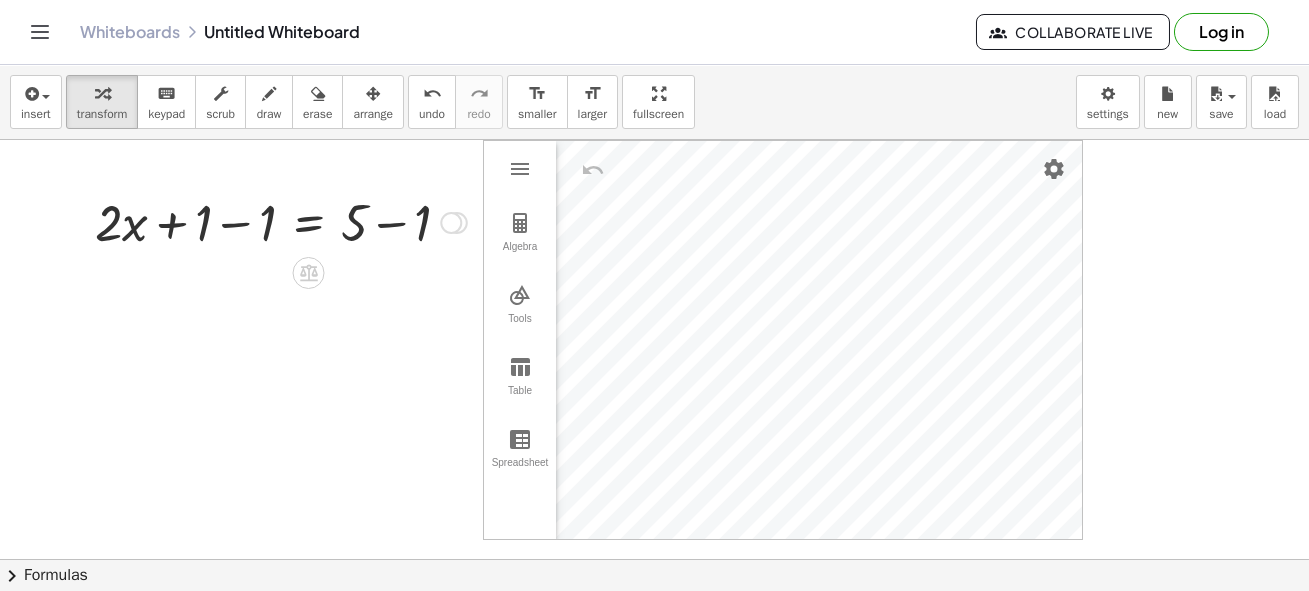 click at bounding box center (281, 221) 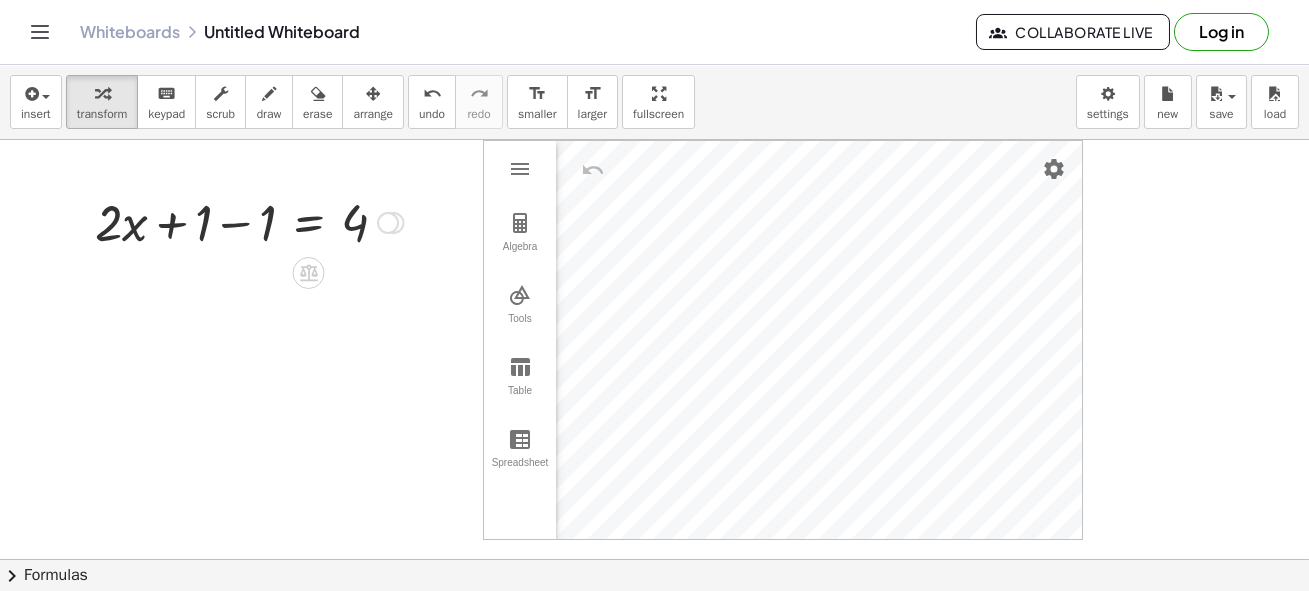 click at bounding box center [249, 221] 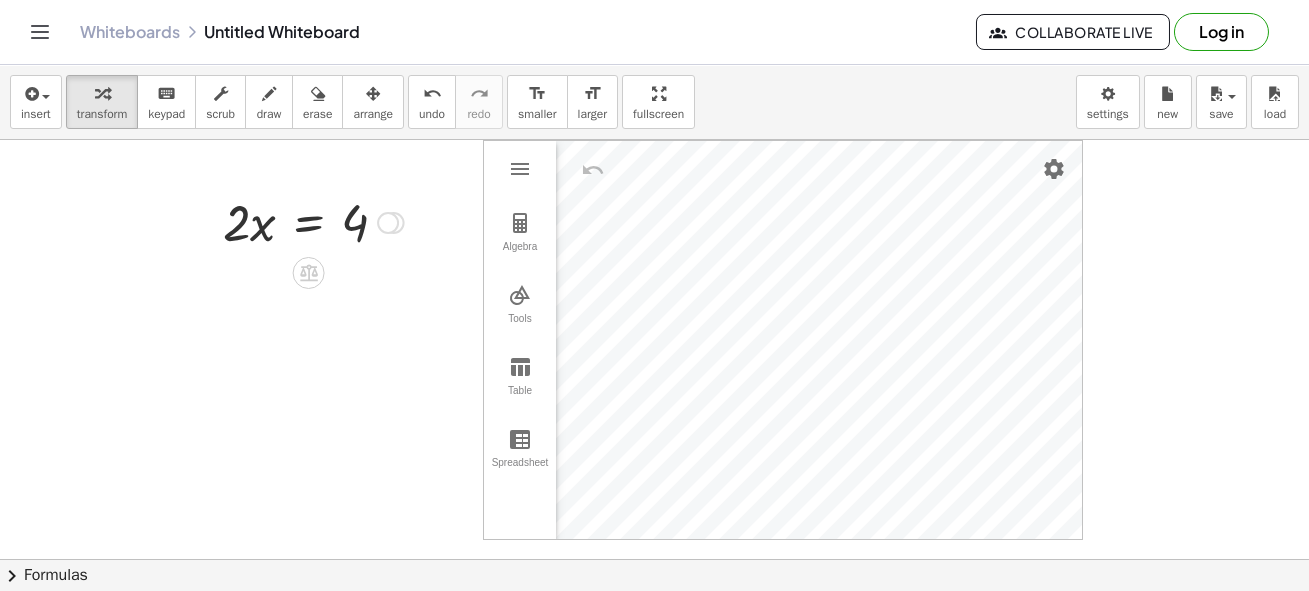 click 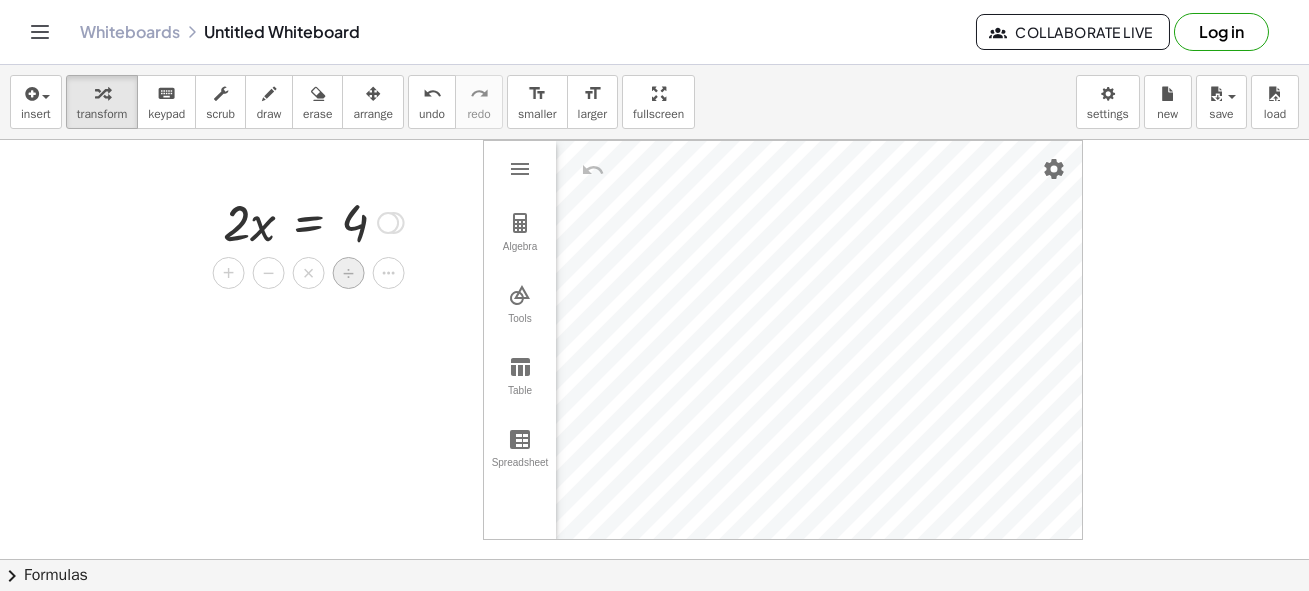 click on "÷" at bounding box center [348, 273] 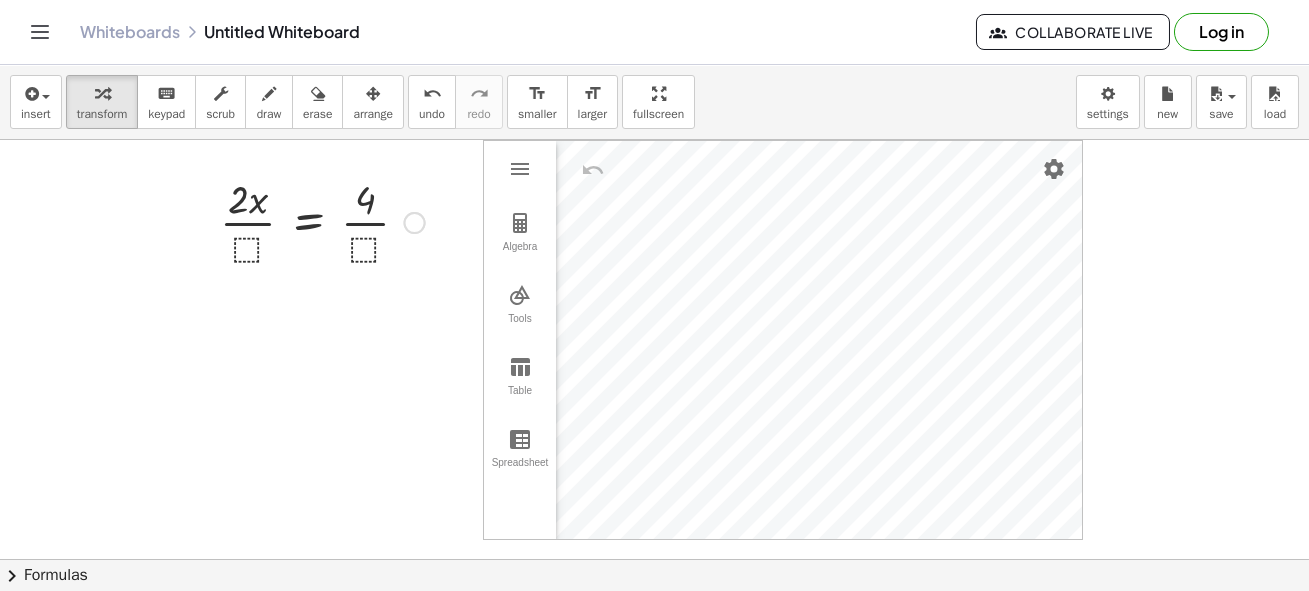 click at bounding box center [322, 221] 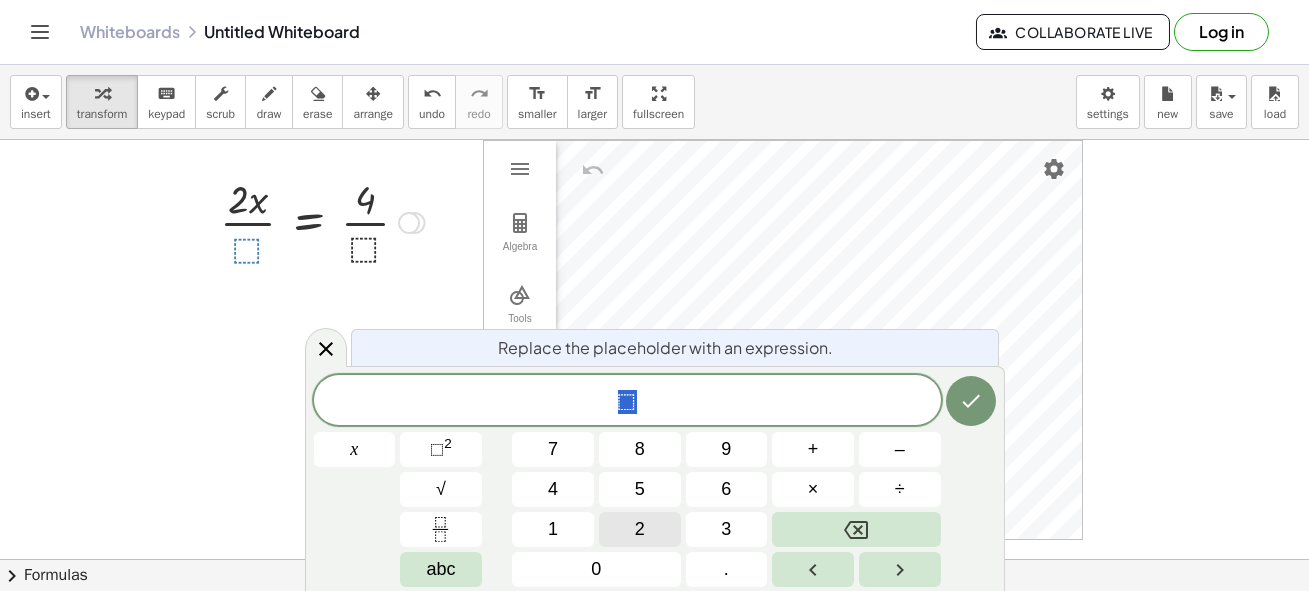 click on "2" at bounding box center (640, 529) 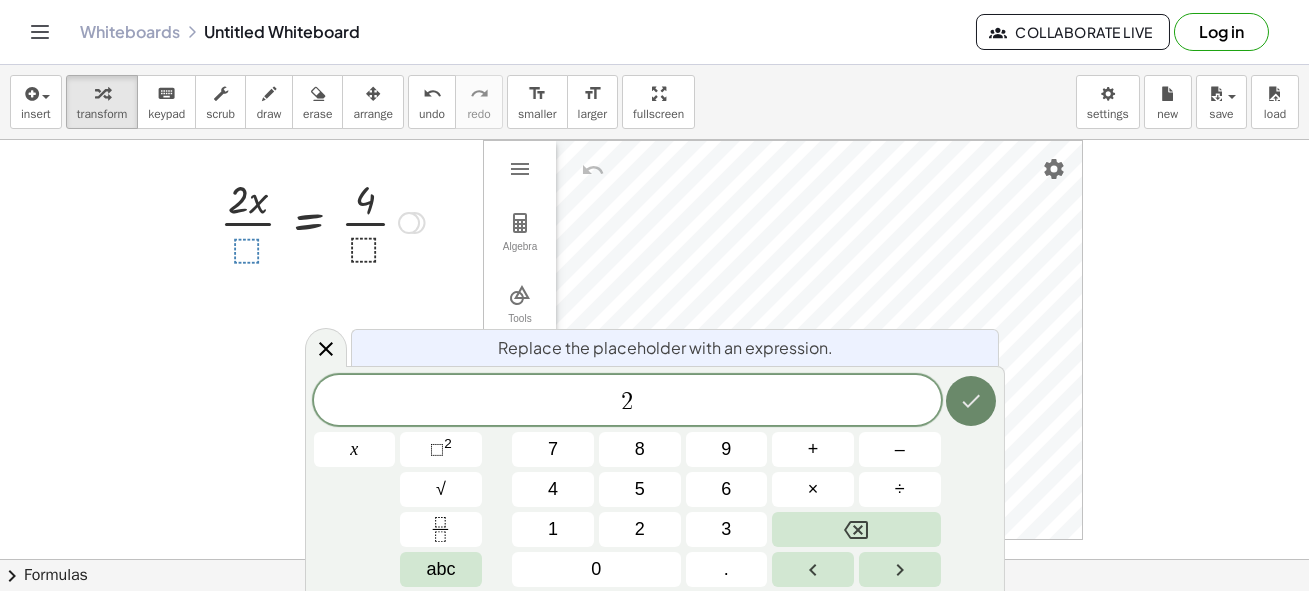 click at bounding box center (971, 401) 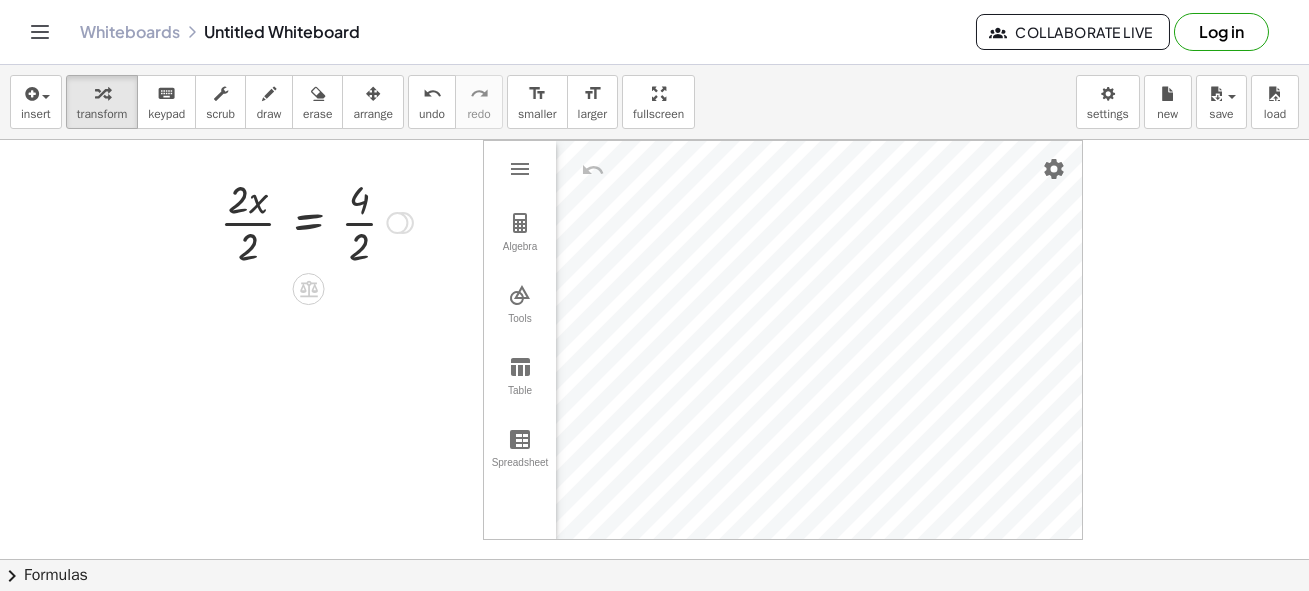 click at bounding box center [316, 221] 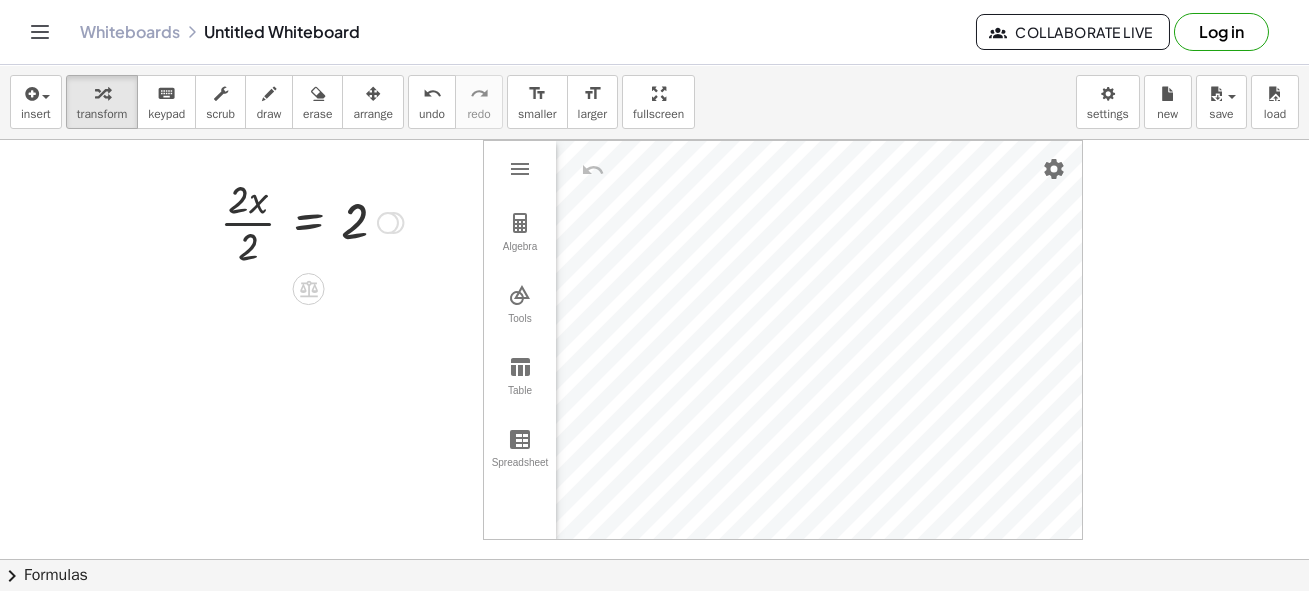 click at bounding box center (311, 221) 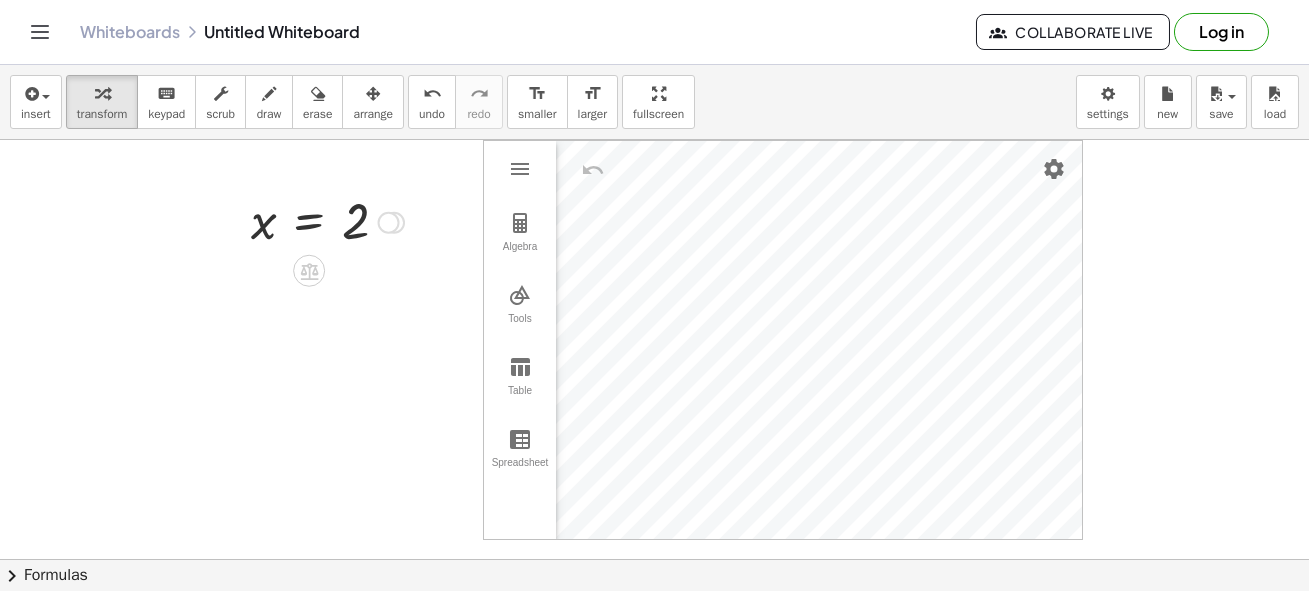 click at bounding box center (327, 221) 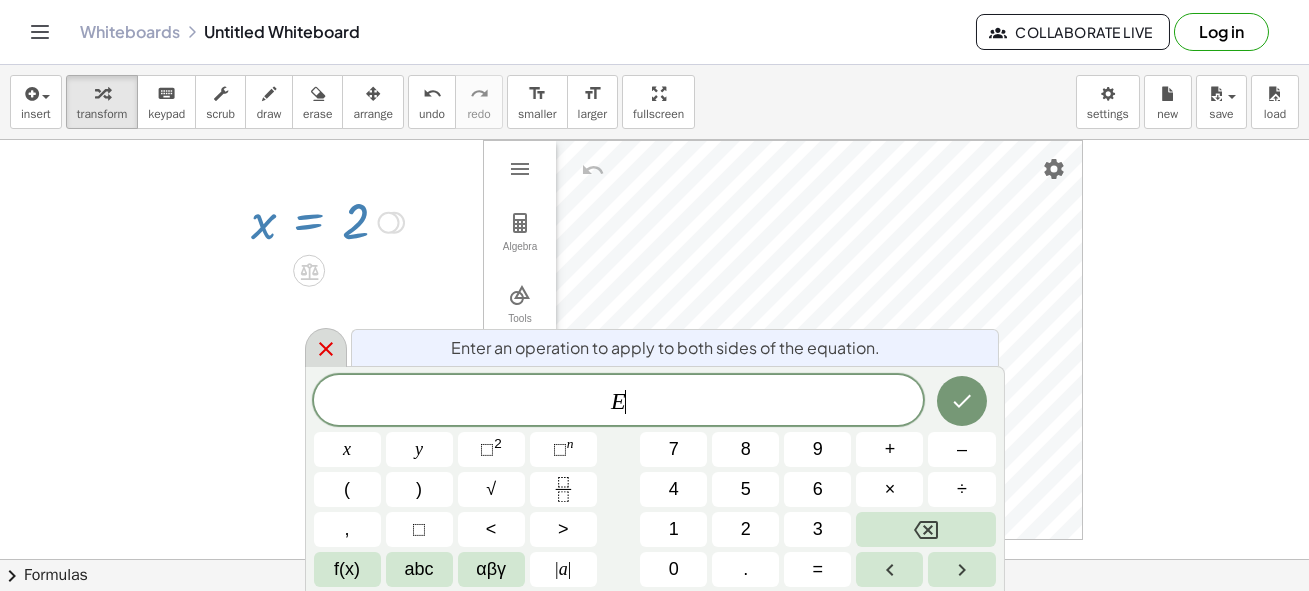 click 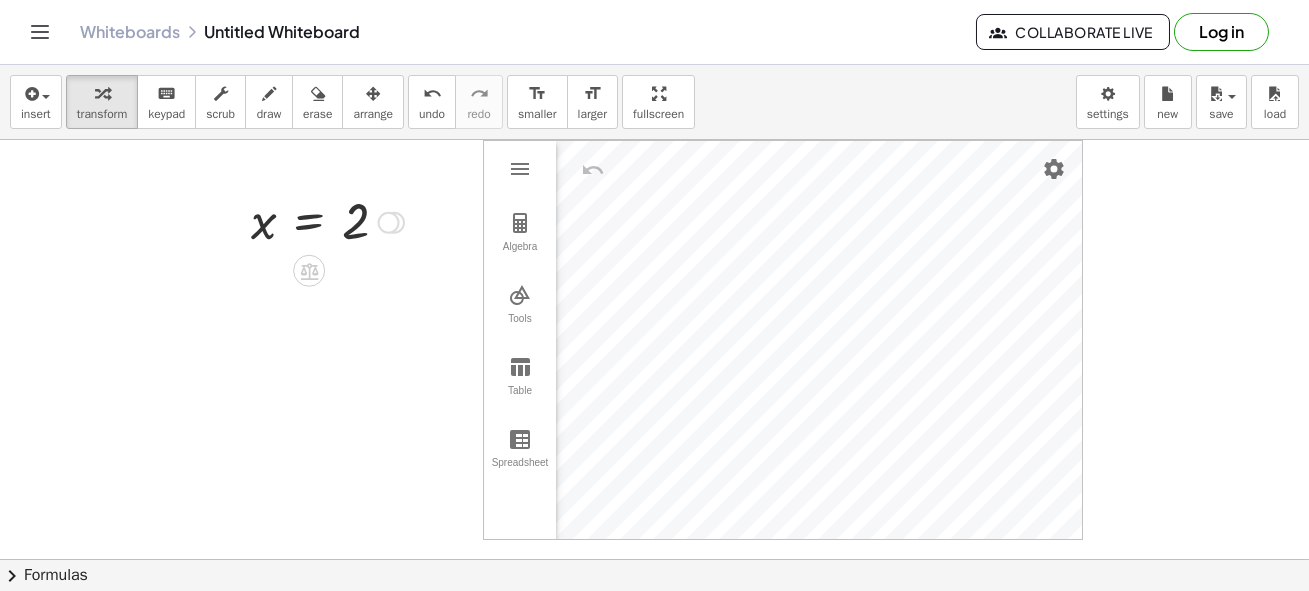click at bounding box center (654, 559) 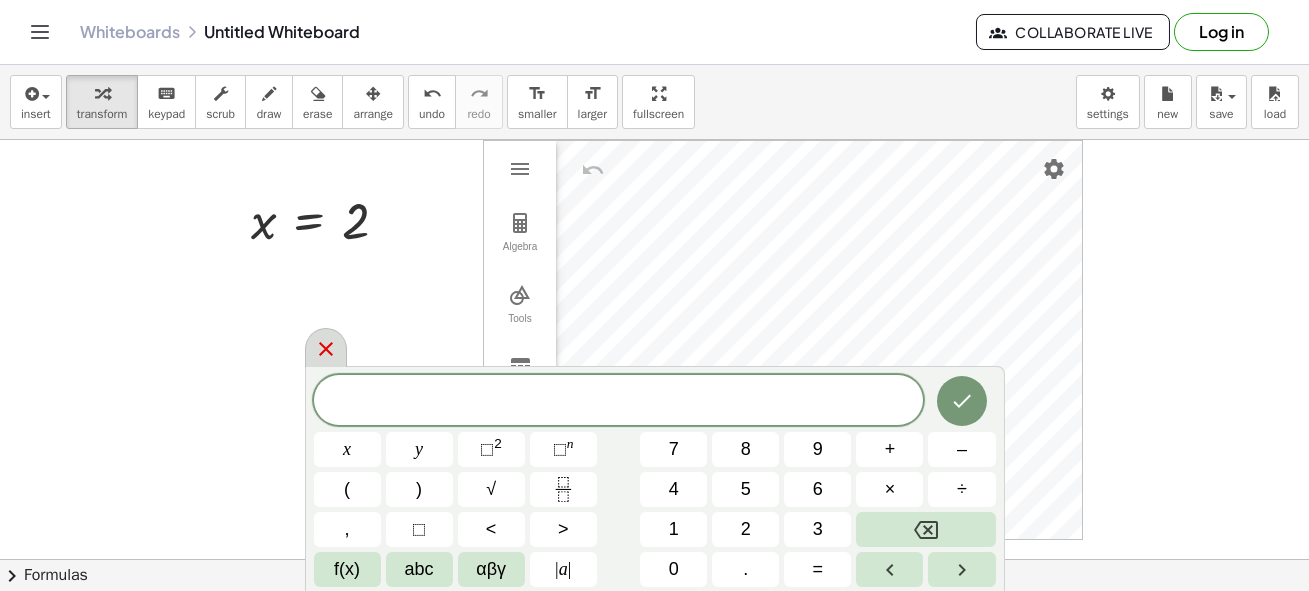 click 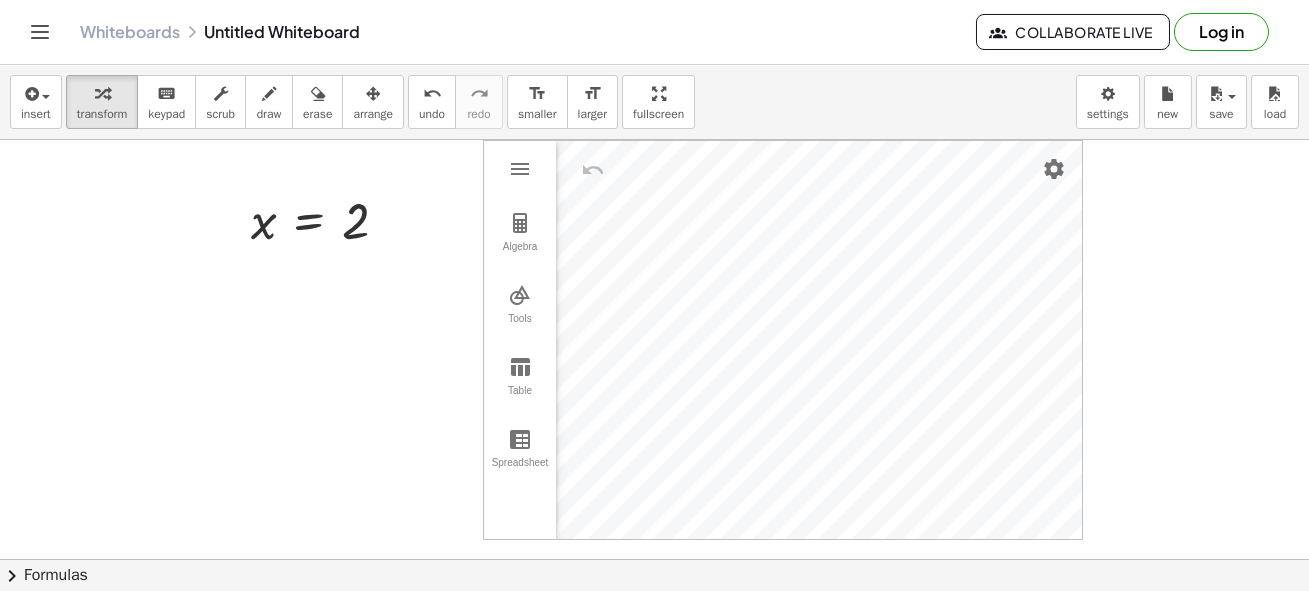 click at bounding box center (654, 559) 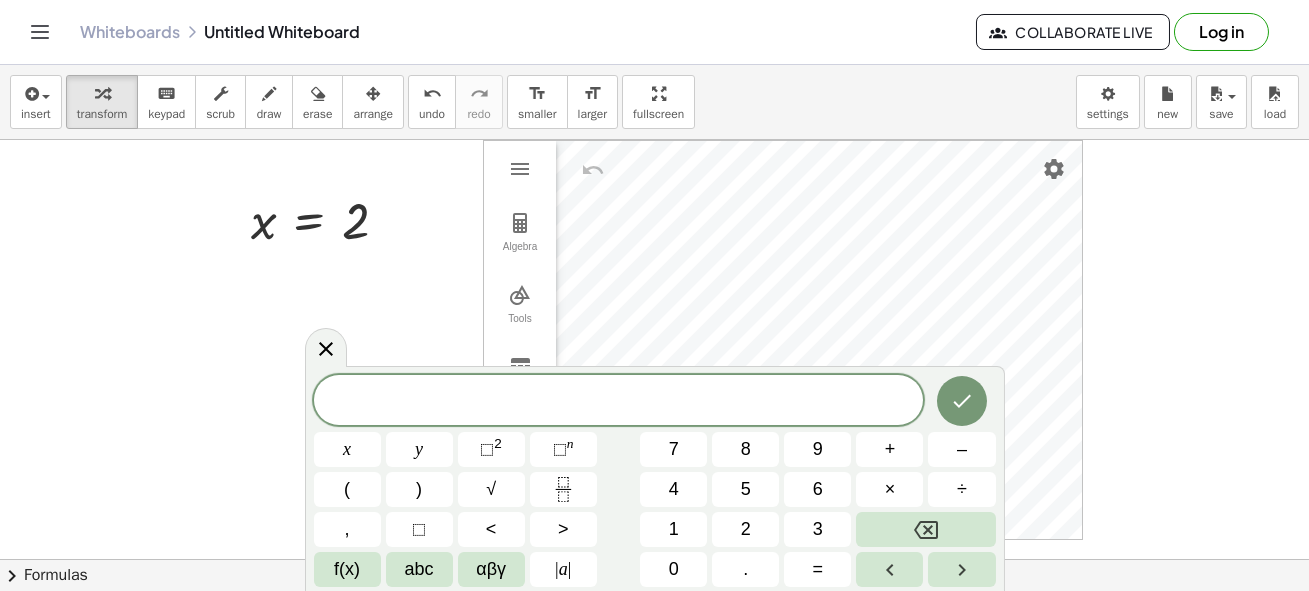 click at bounding box center [654, 559] 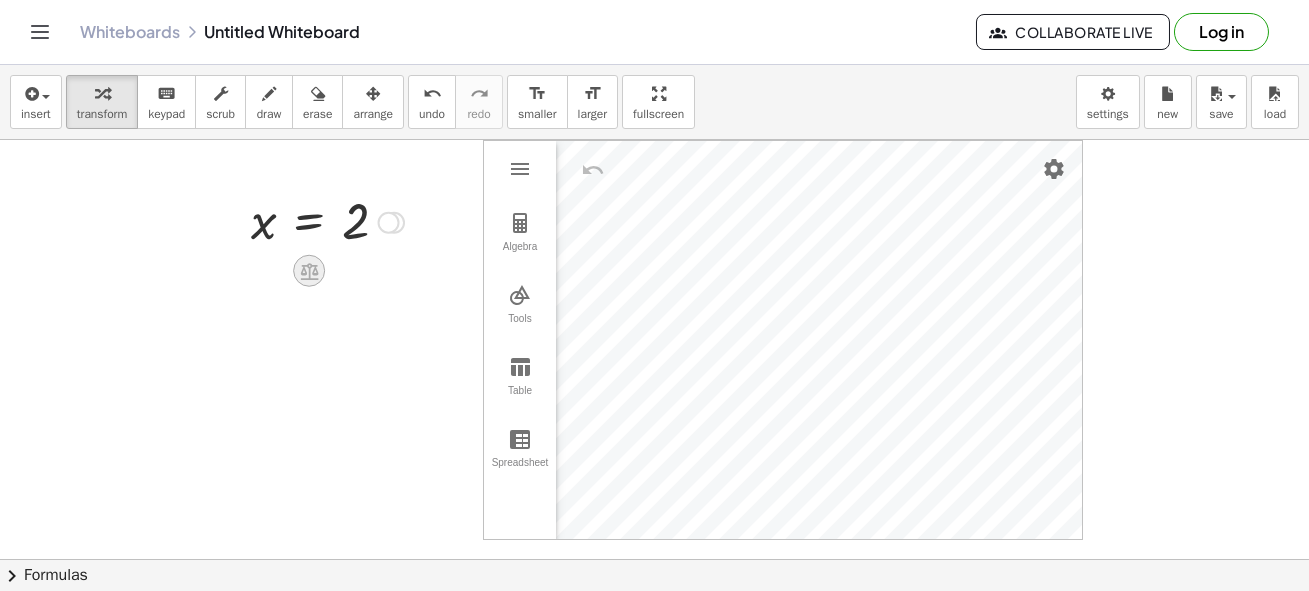 click 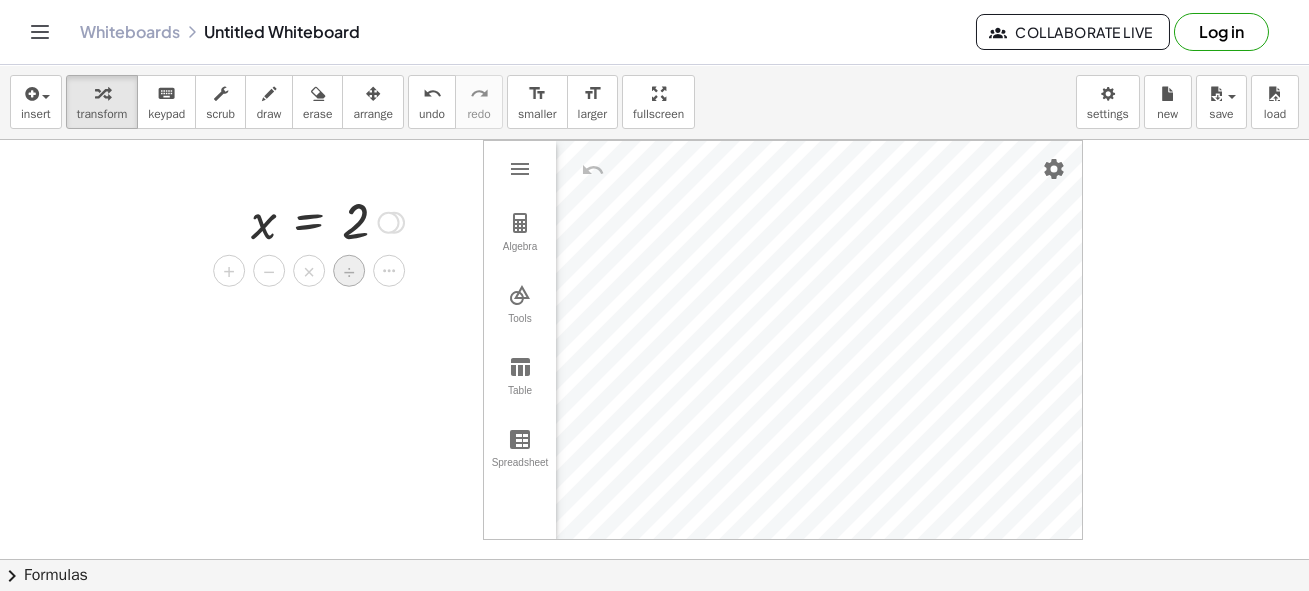 click on "÷" at bounding box center (349, 271) 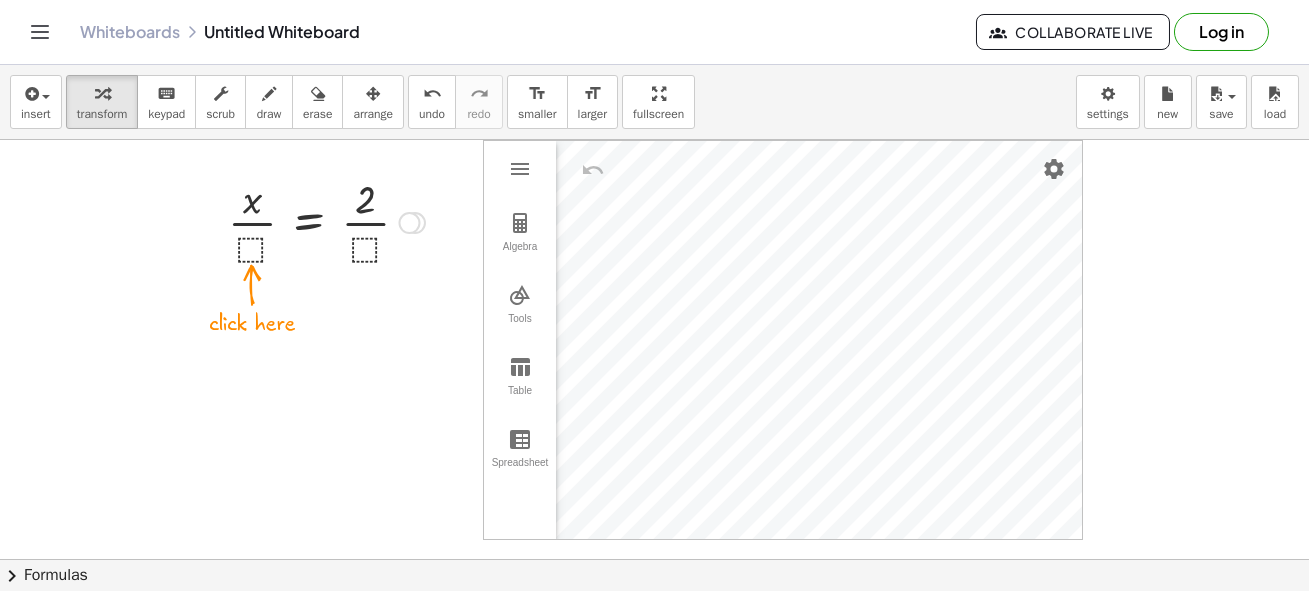 click at bounding box center [326, 221] 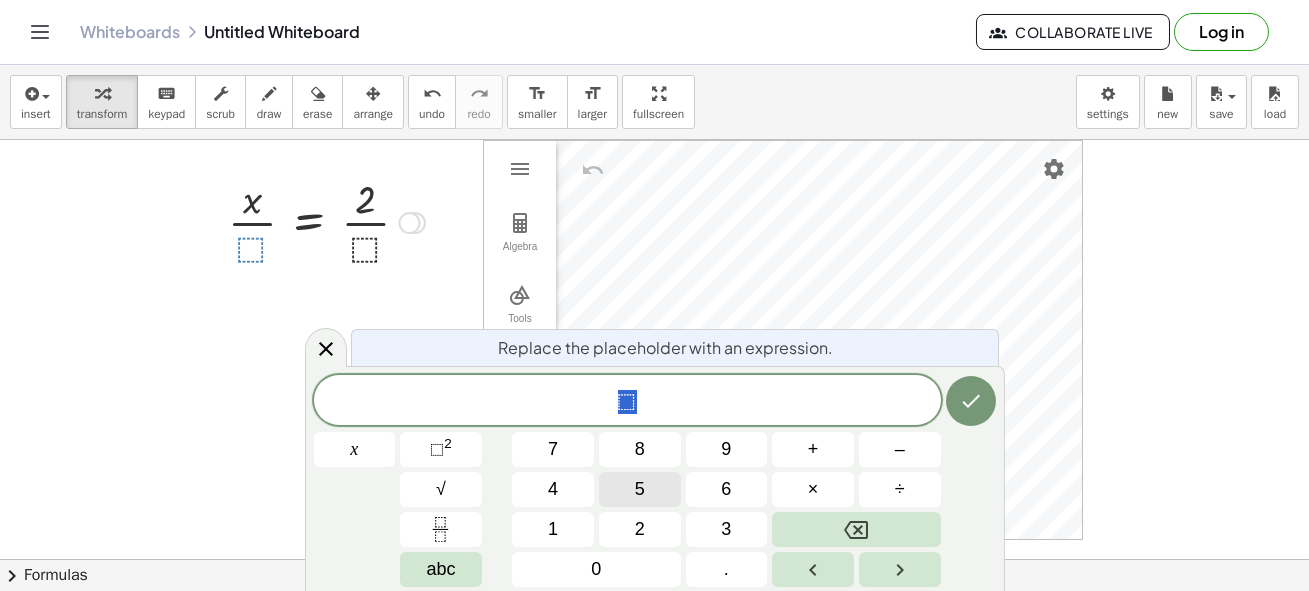 click on "5" at bounding box center [640, 489] 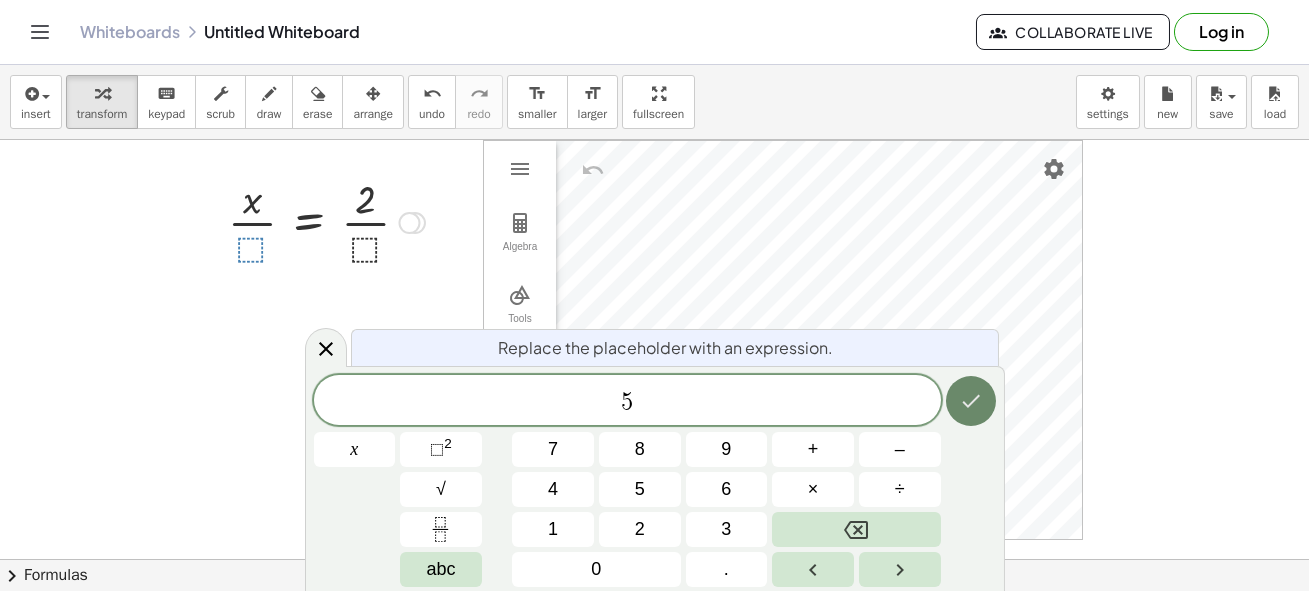 click 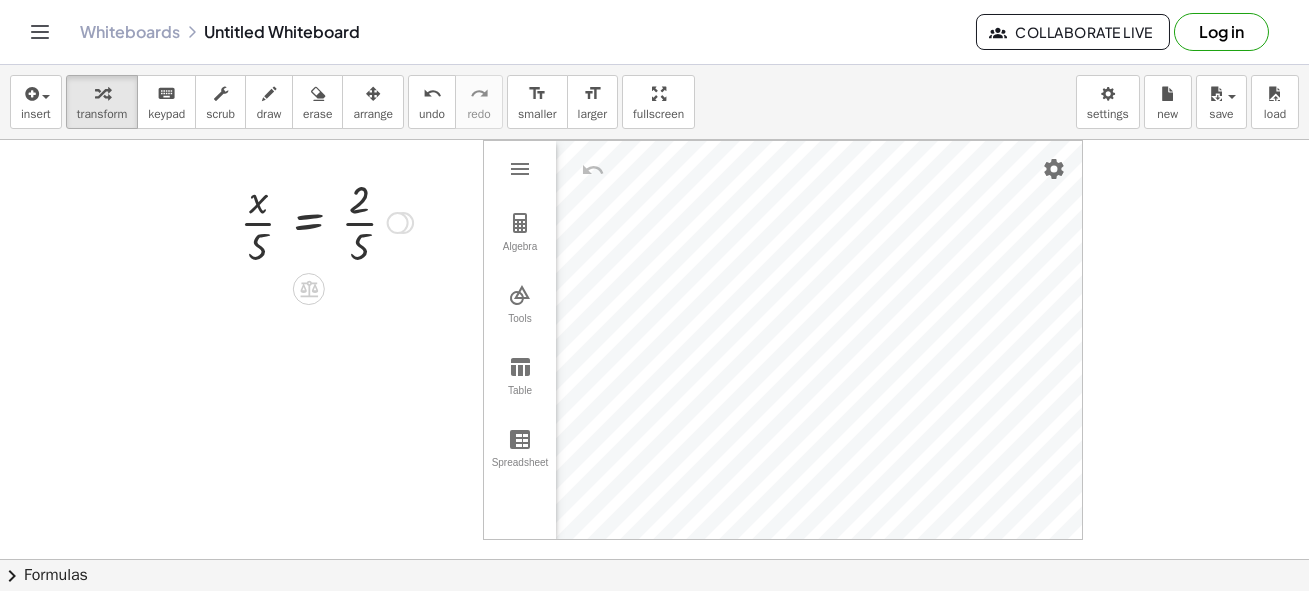 click at bounding box center [326, 221] 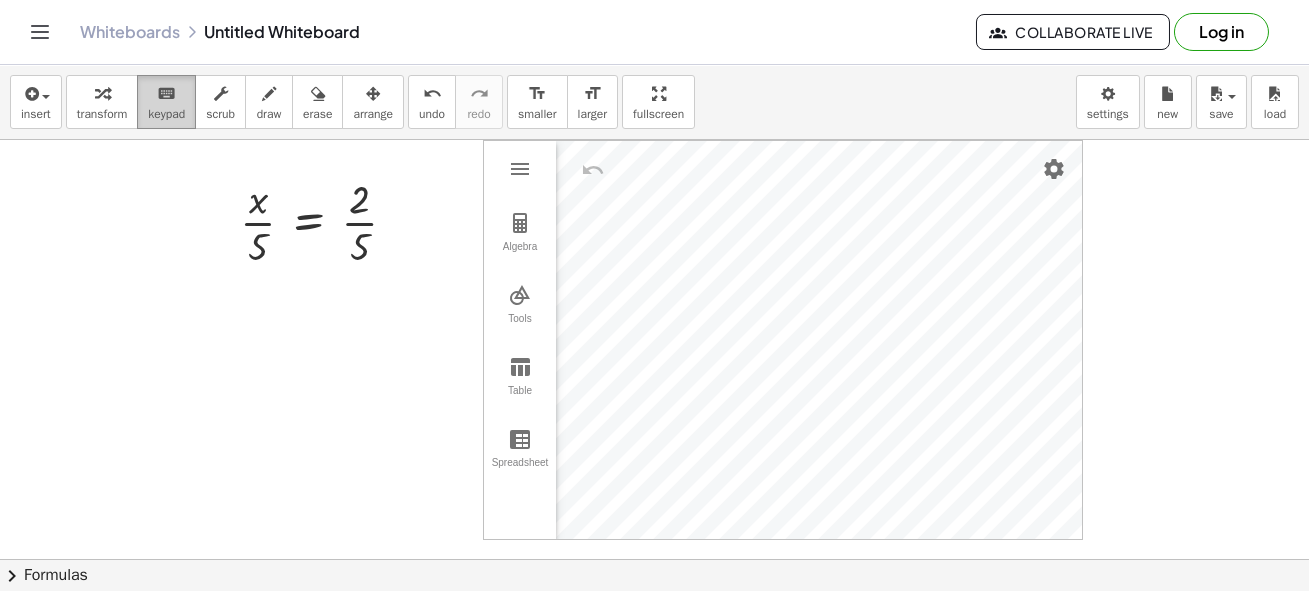 click on "keypad" at bounding box center [166, 114] 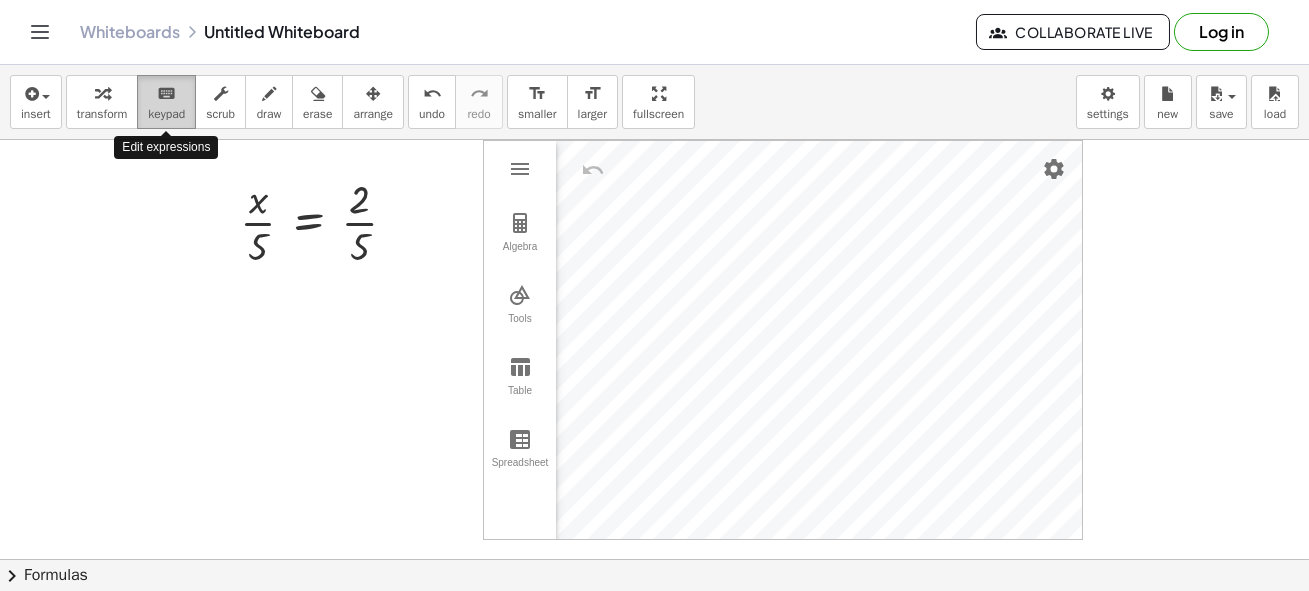 click on "keypad" at bounding box center (166, 114) 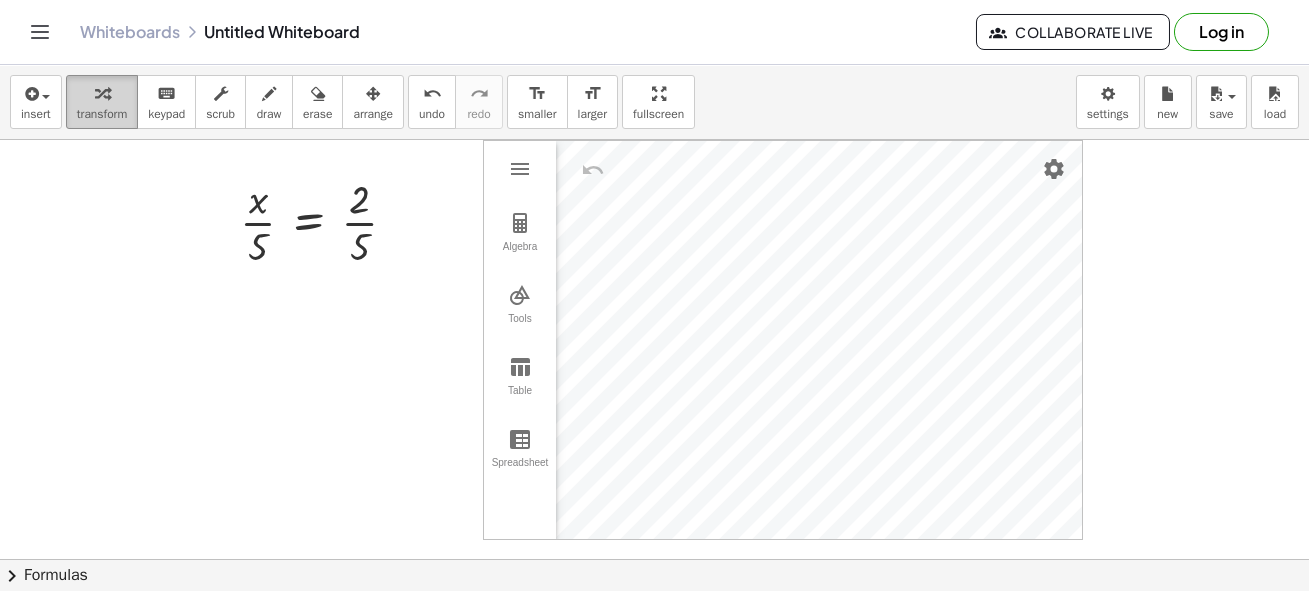 click at bounding box center [102, 94] 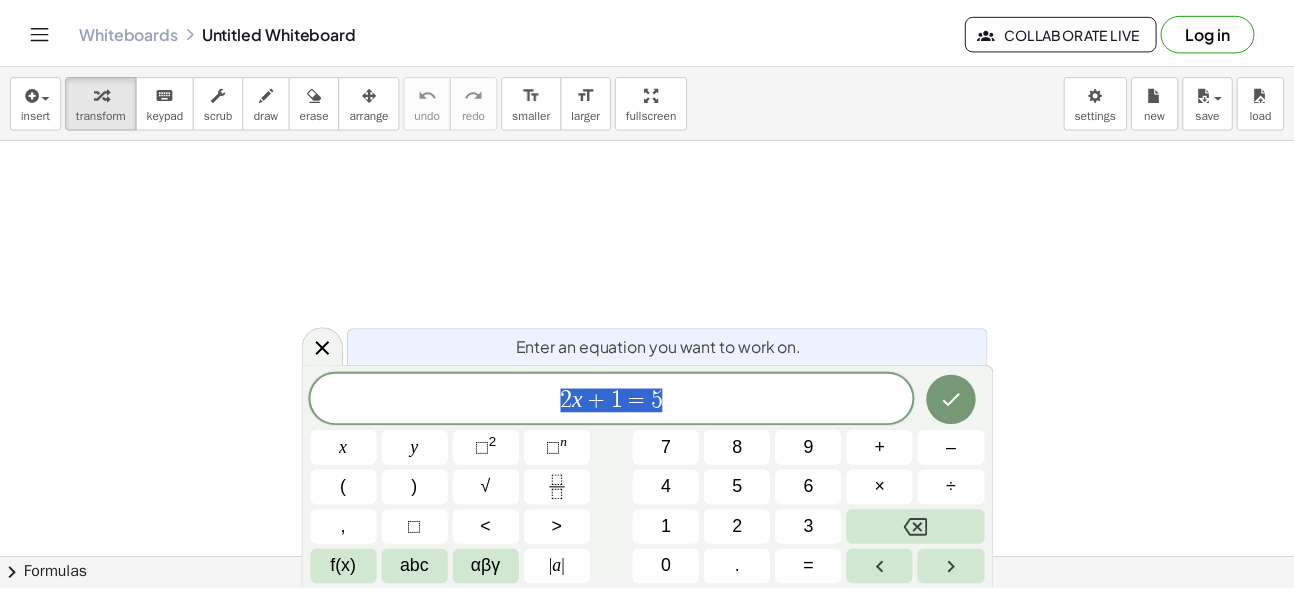 scroll, scrollTop: 0, scrollLeft: 0, axis: both 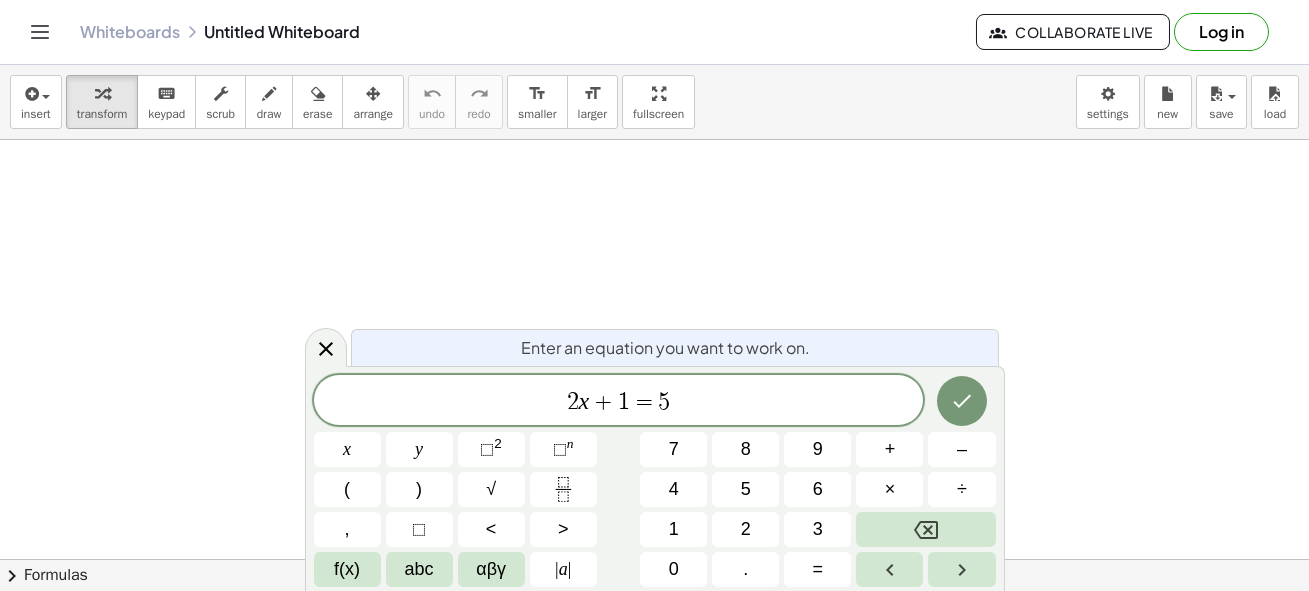 click 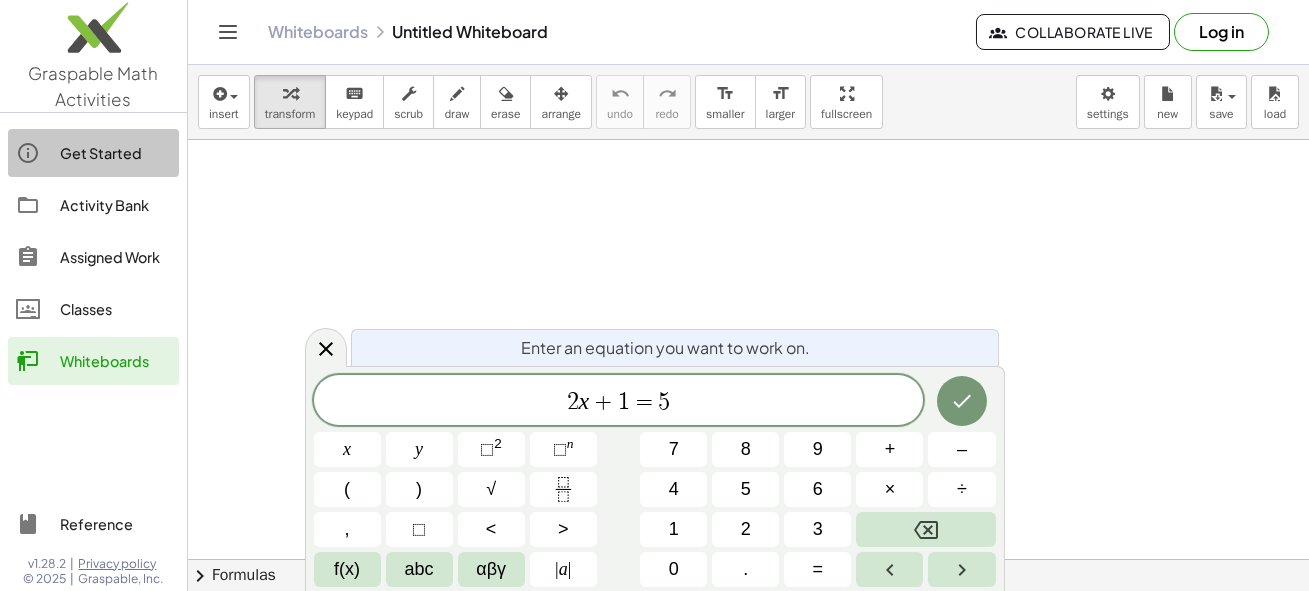 click on "Get Started" 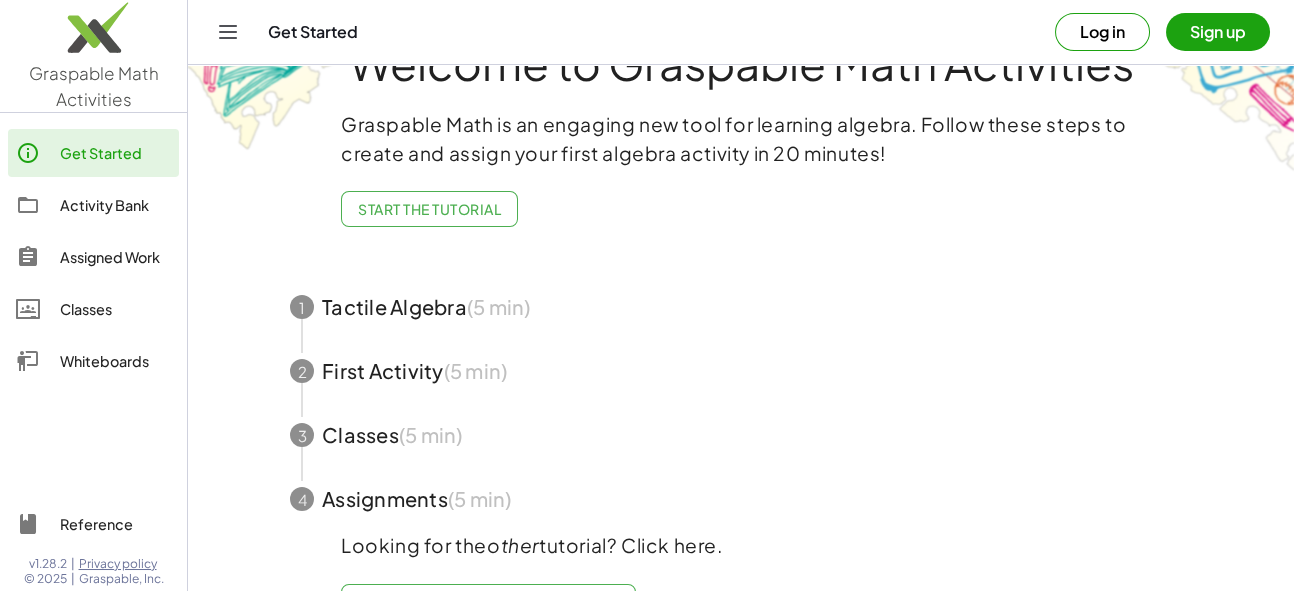 scroll, scrollTop: 100, scrollLeft: 0, axis: vertical 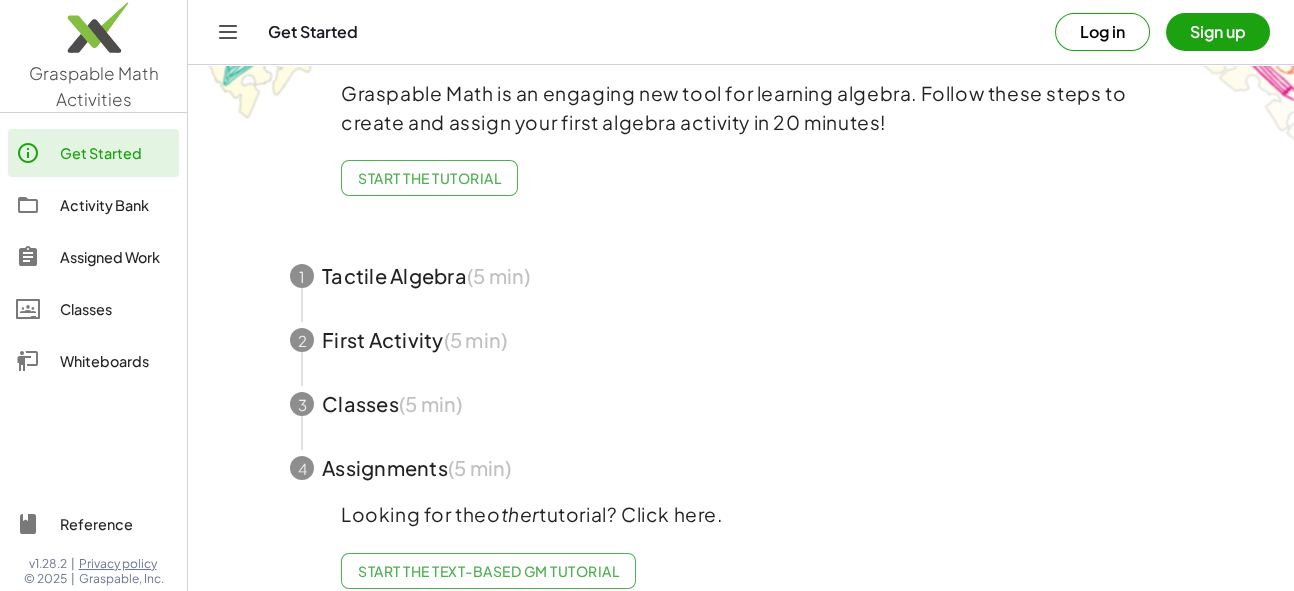 click at bounding box center [741, 276] 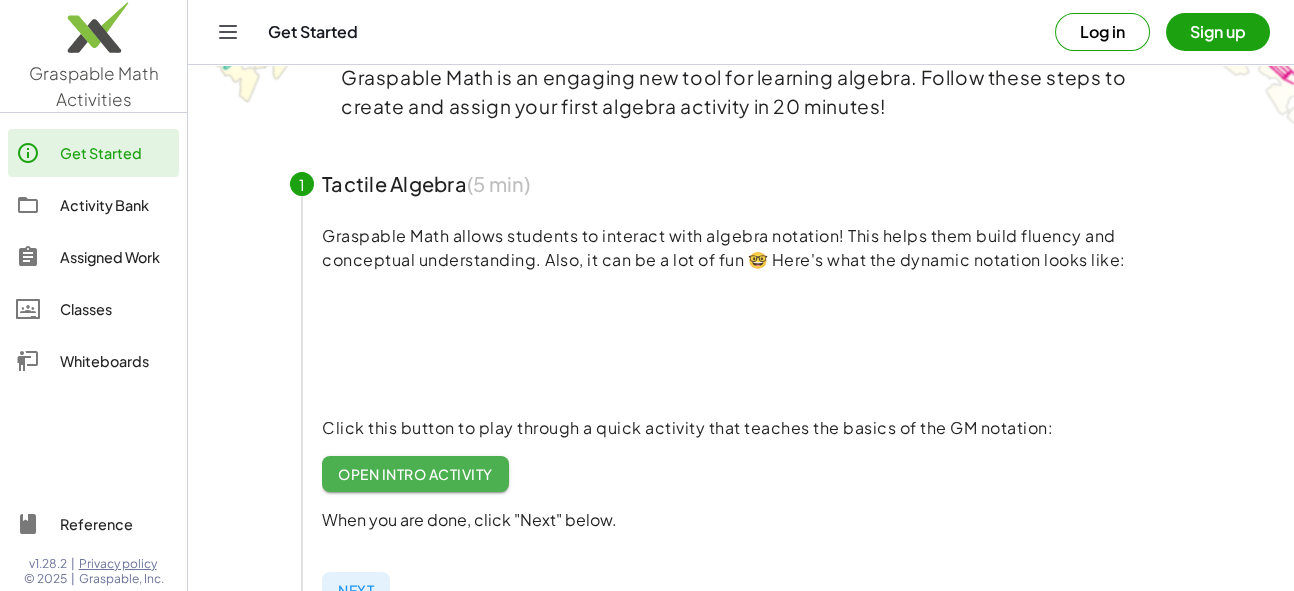 scroll, scrollTop: 73, scrollLeft: 0, axis: vertical 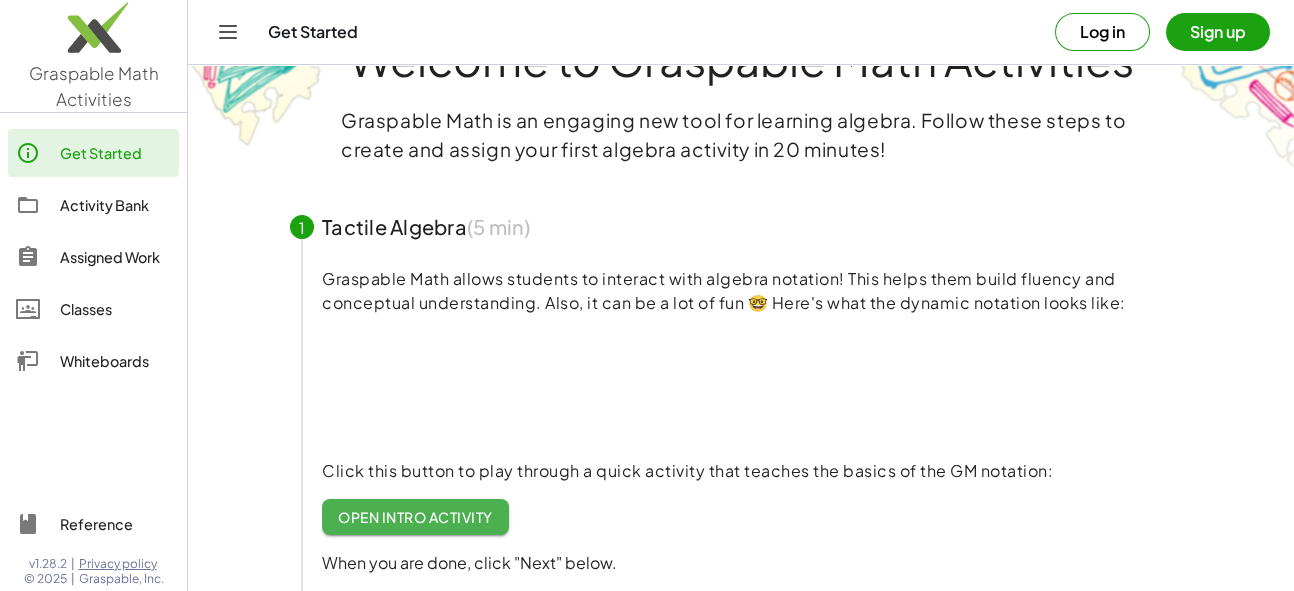 click on "Sign up" at bounding box center (1218, 32) 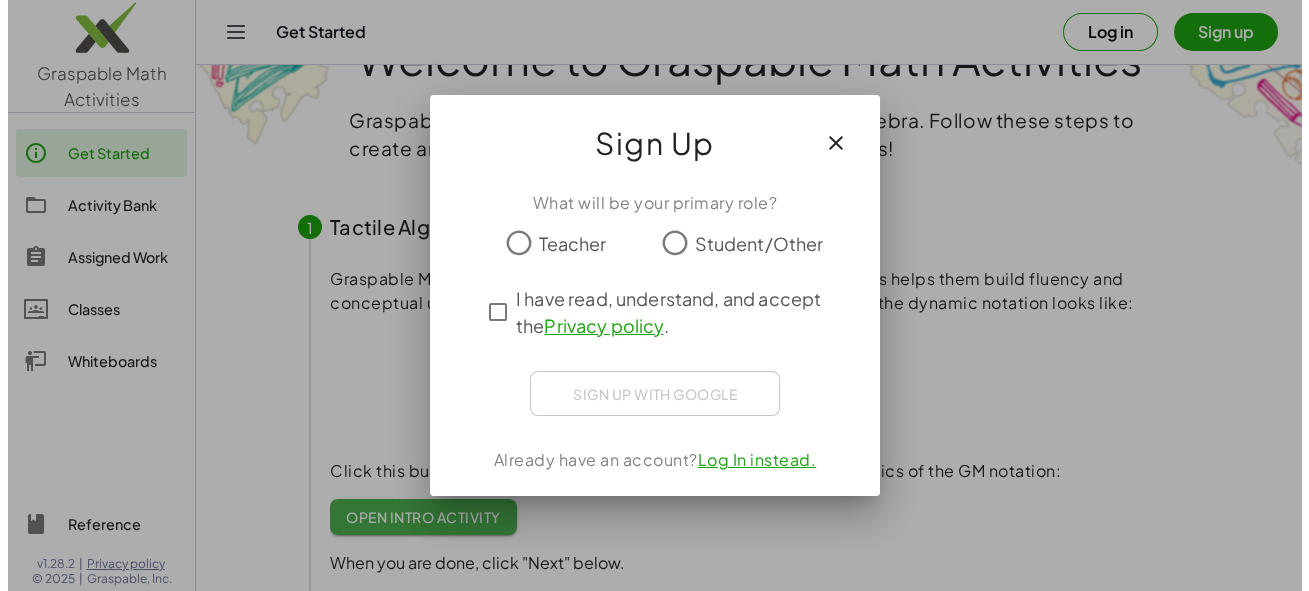 scroll, scrollTop: 0, scrollLeft: 0, axis: both 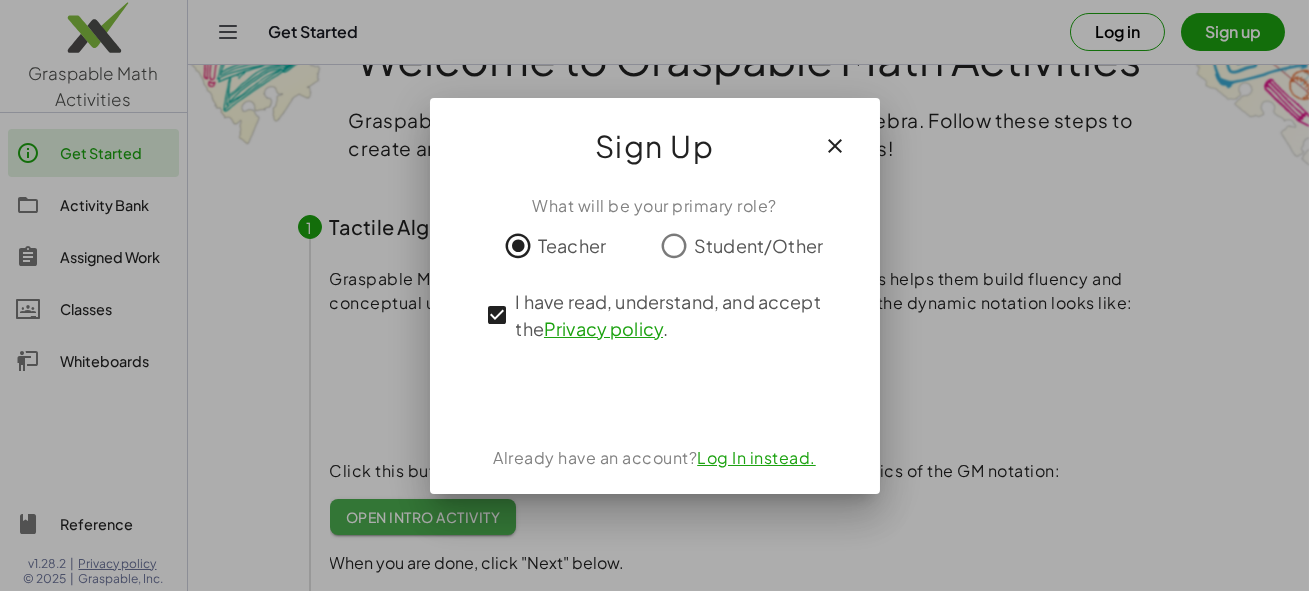 click on "Log In instead." at bounding box center [756, 457] 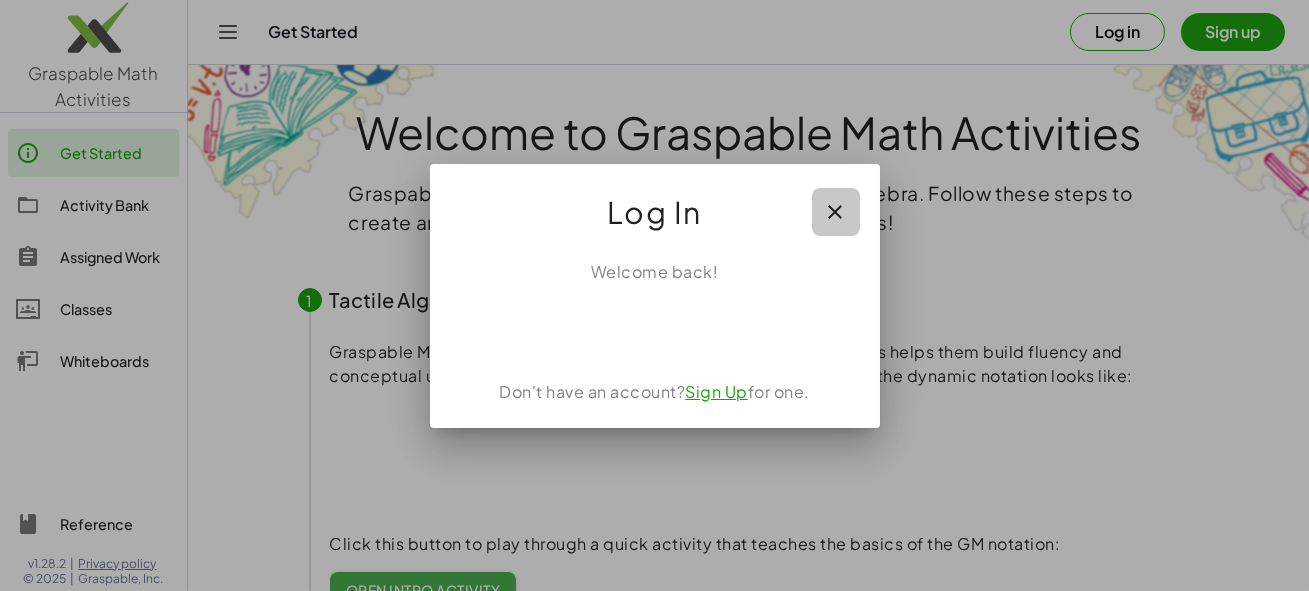click 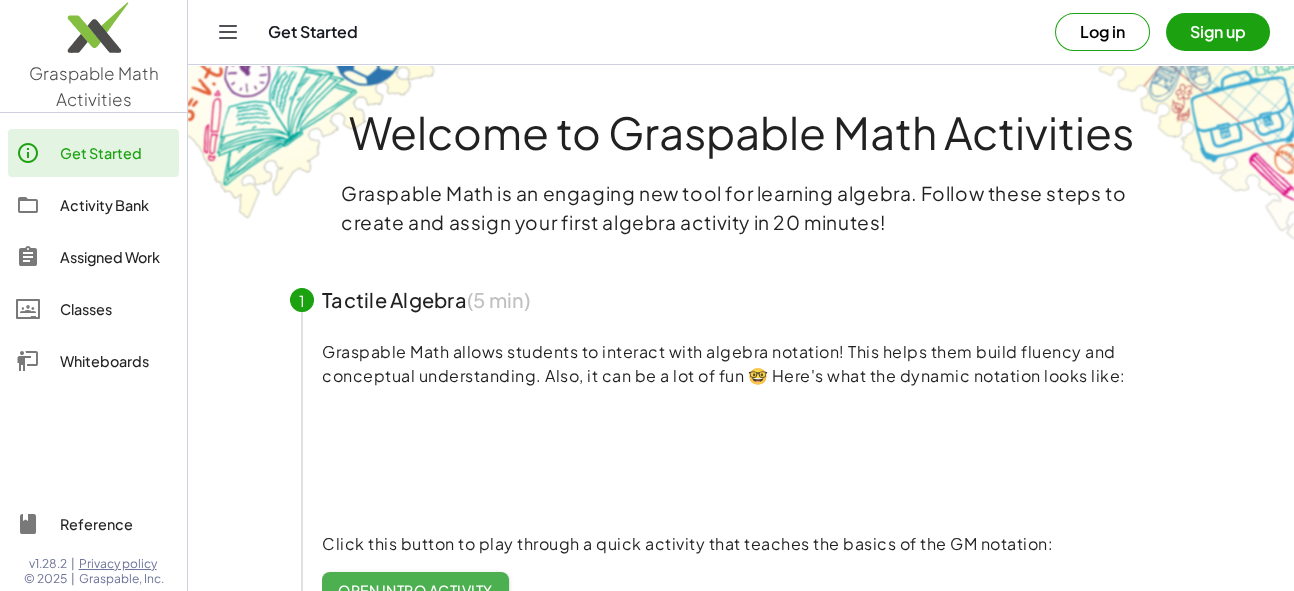 click on "Sign up" at bounding box center (1218, 32) 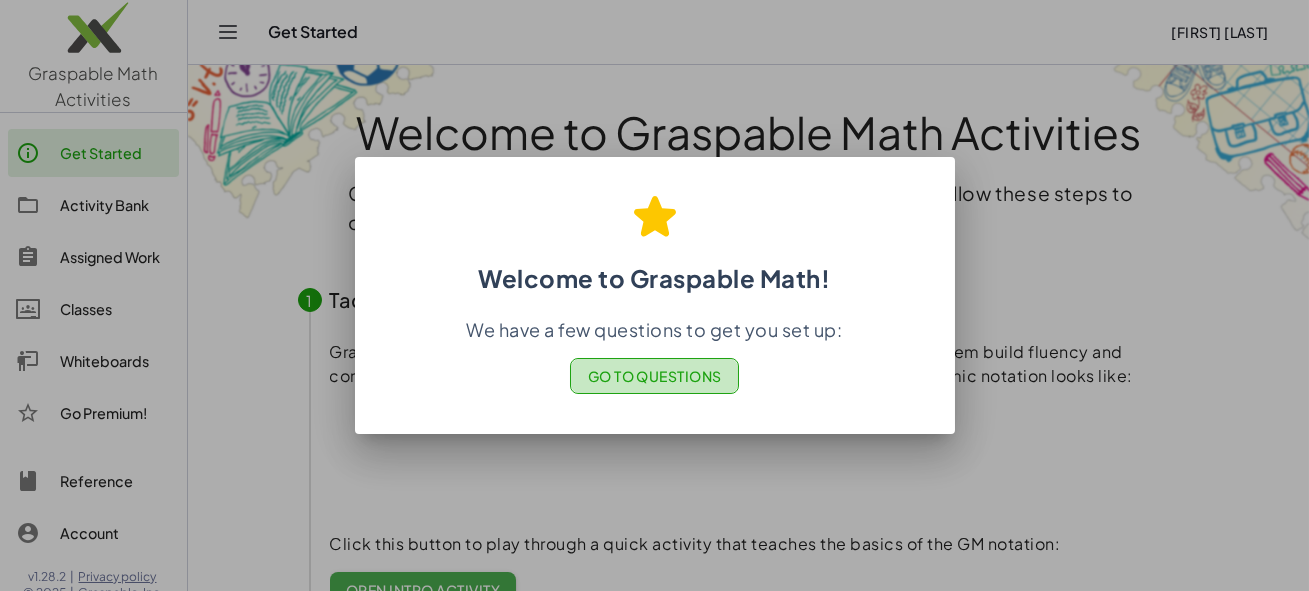 click on "Go to Questions" 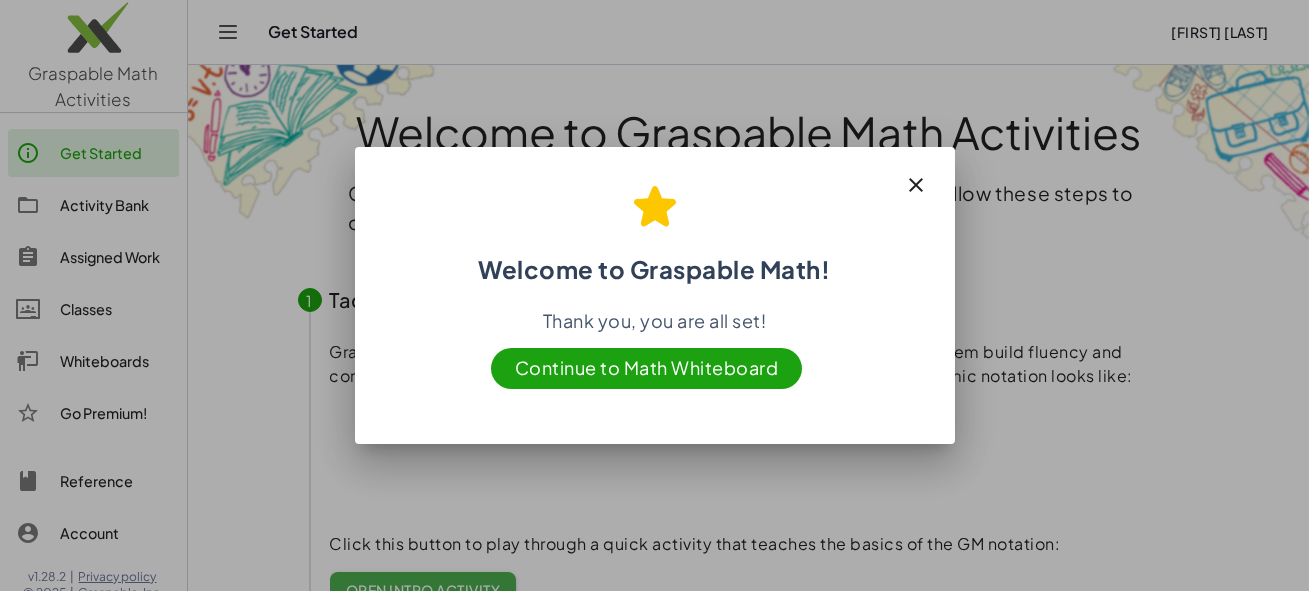 click on "Continue to Math Whiteboard" at bounding box center (647, 368) 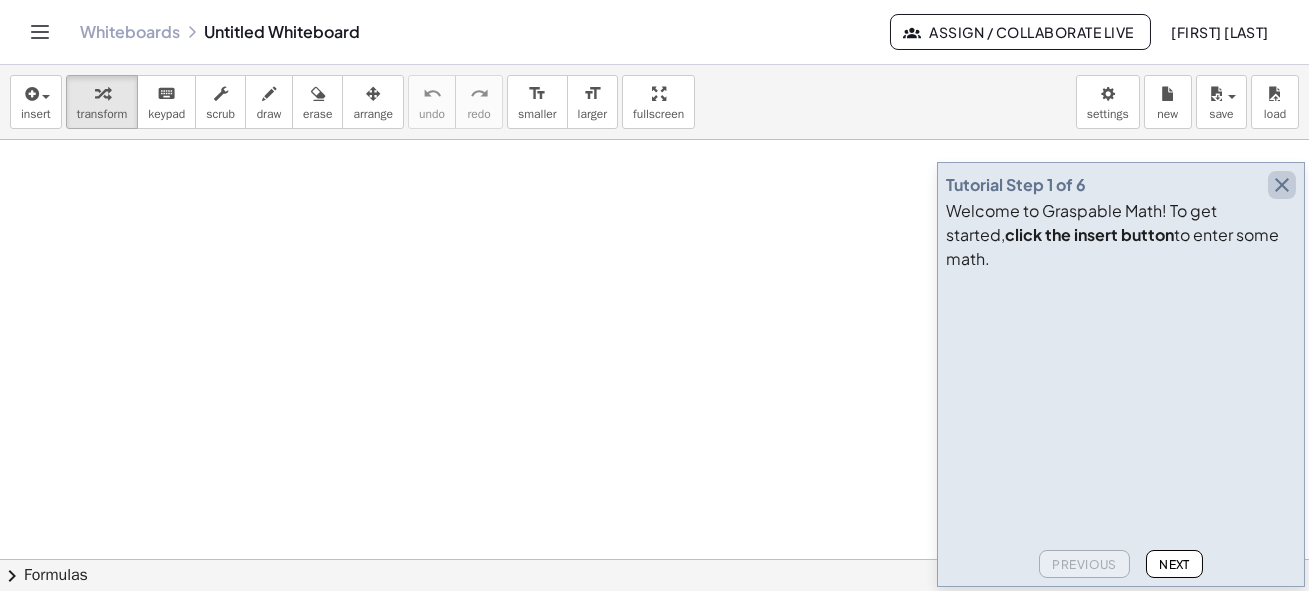 drag, startPoint x: 1282, startPoint y: 207, endPoint x: 1254, endPoint y: 163, distance: 52.153618 